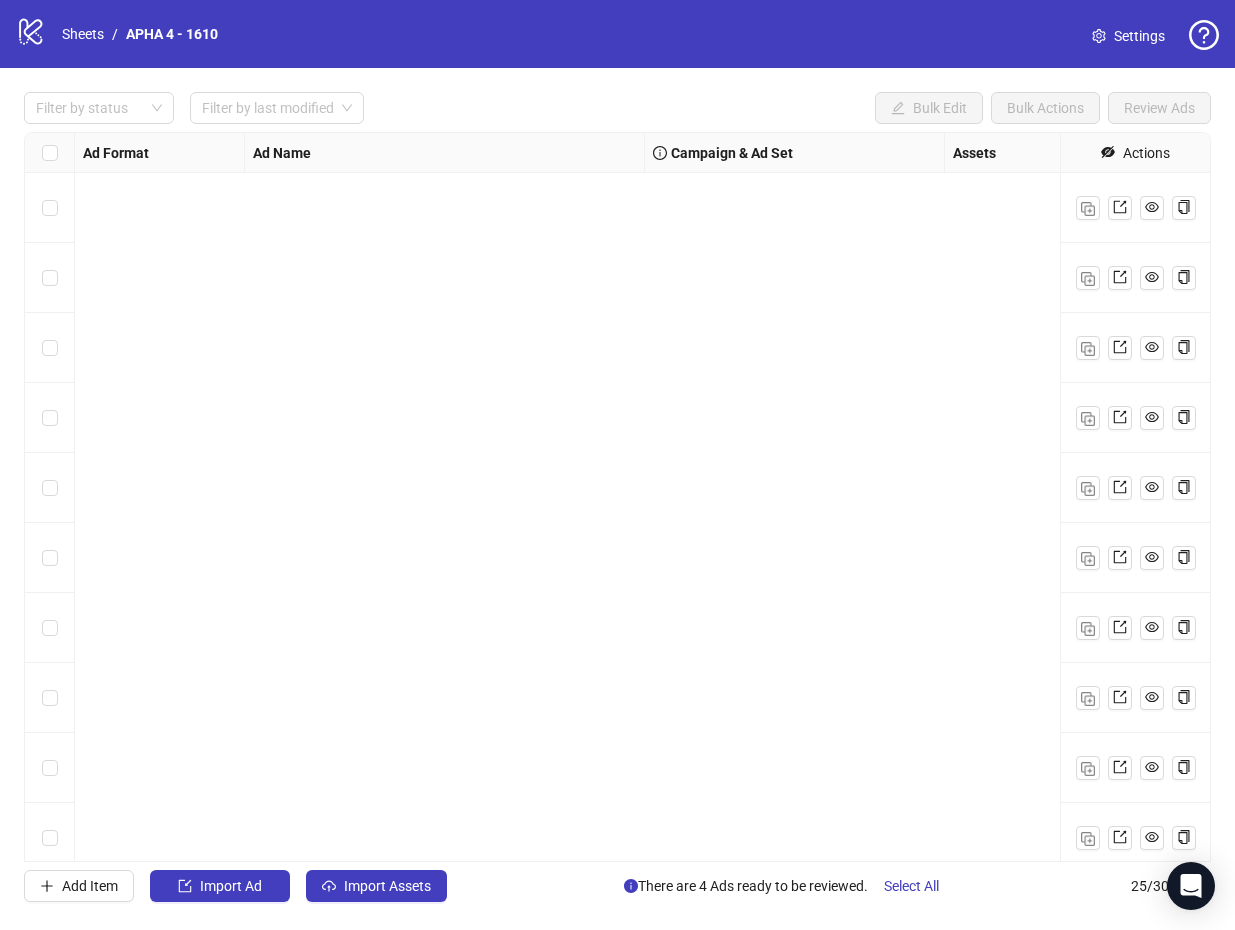 scroll, scrollTop: 0, scrollLeft: 0, axis: both 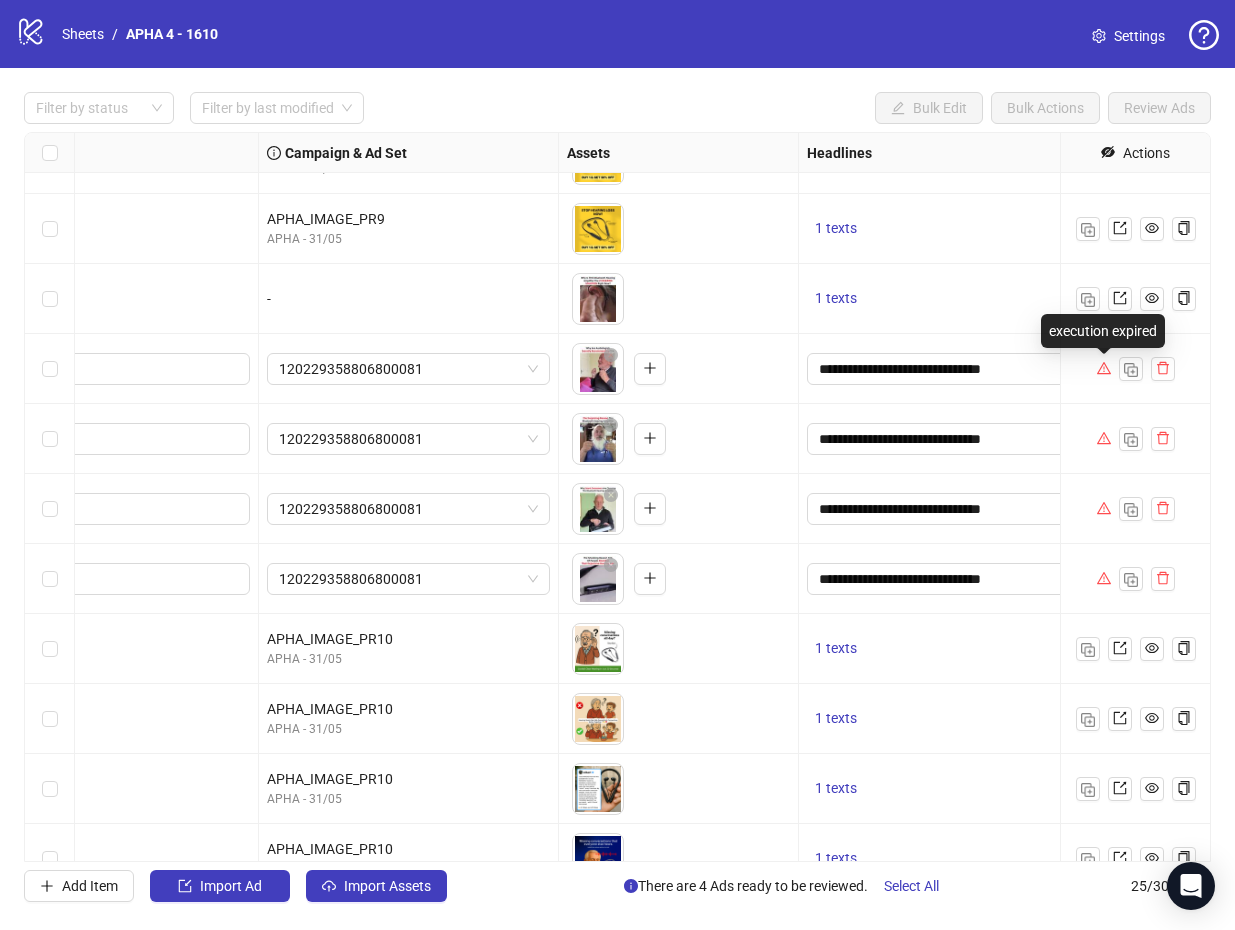 type 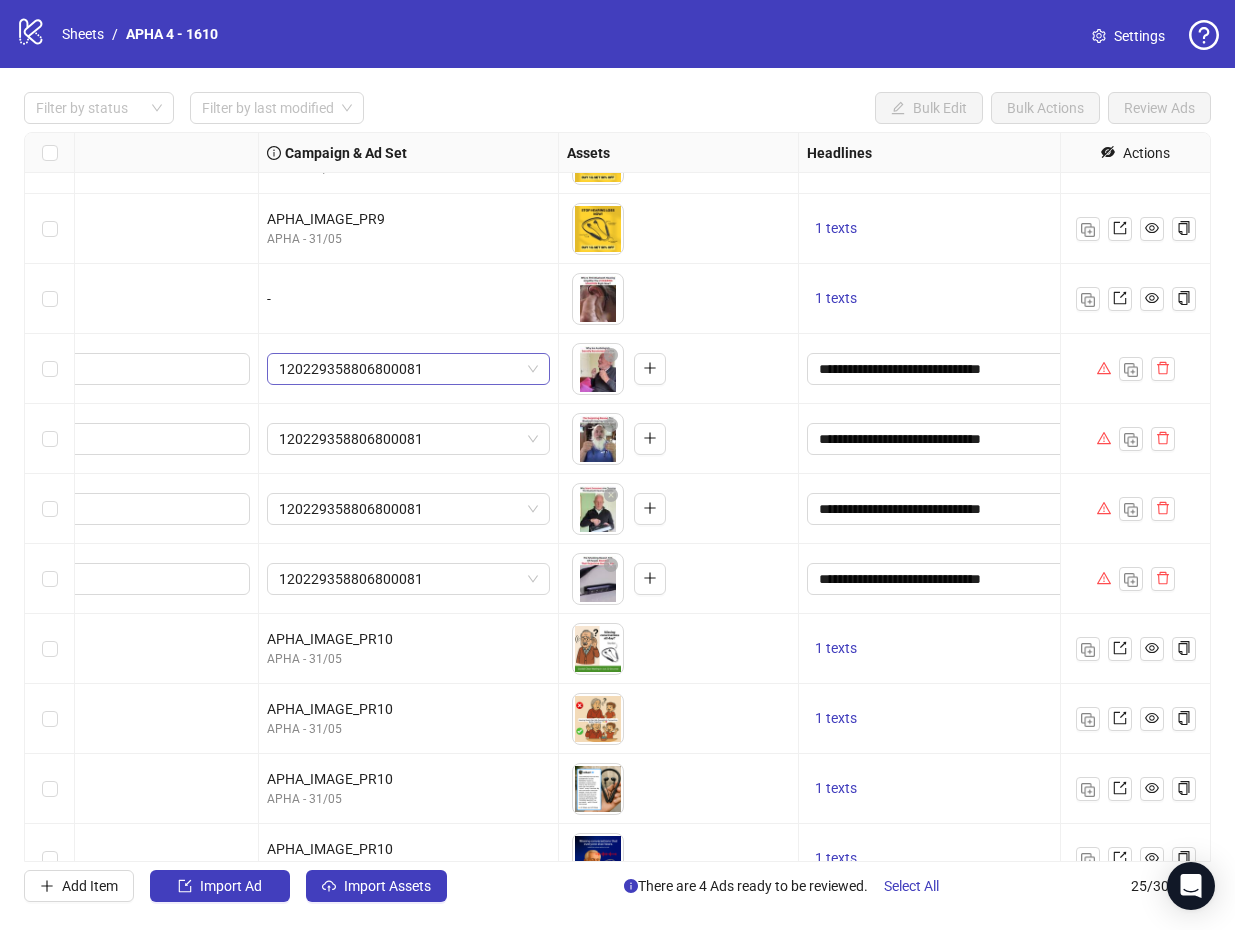 scroll, scrollTop: 959, scrollLeft: 0, axis: vertical 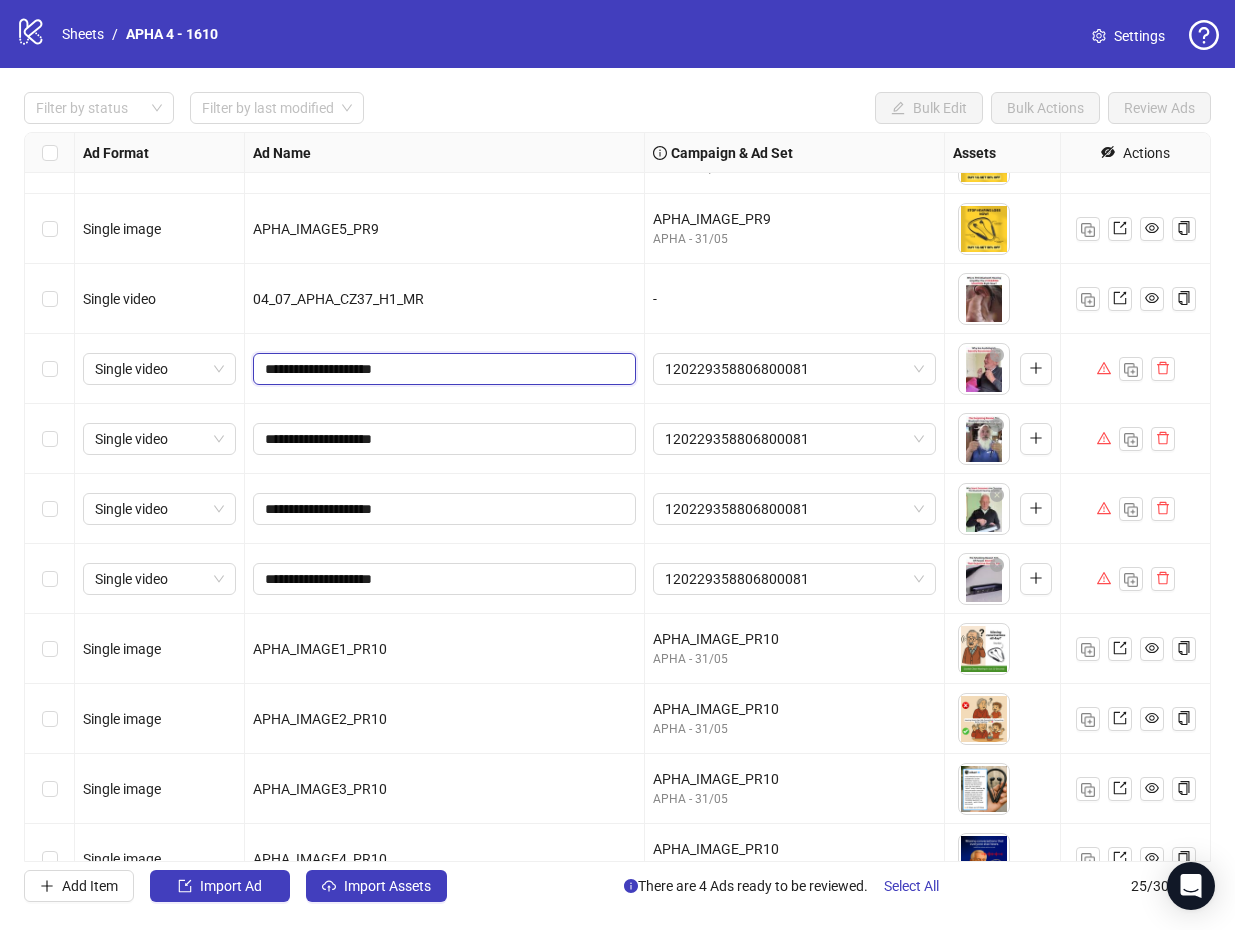 click on "**********" at bounding box center [442, 369] 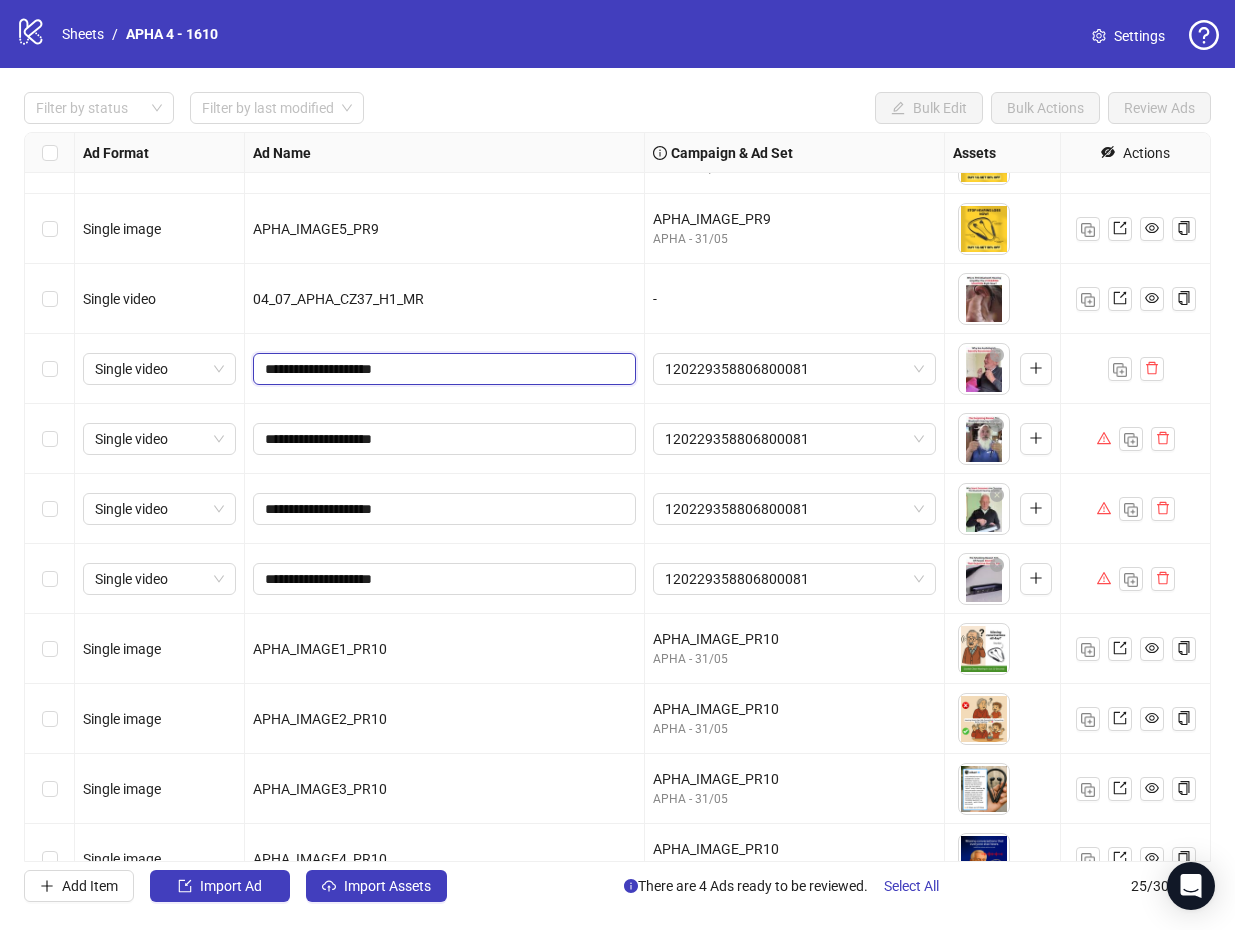 click on "**********" at bounding box center [442, 369] 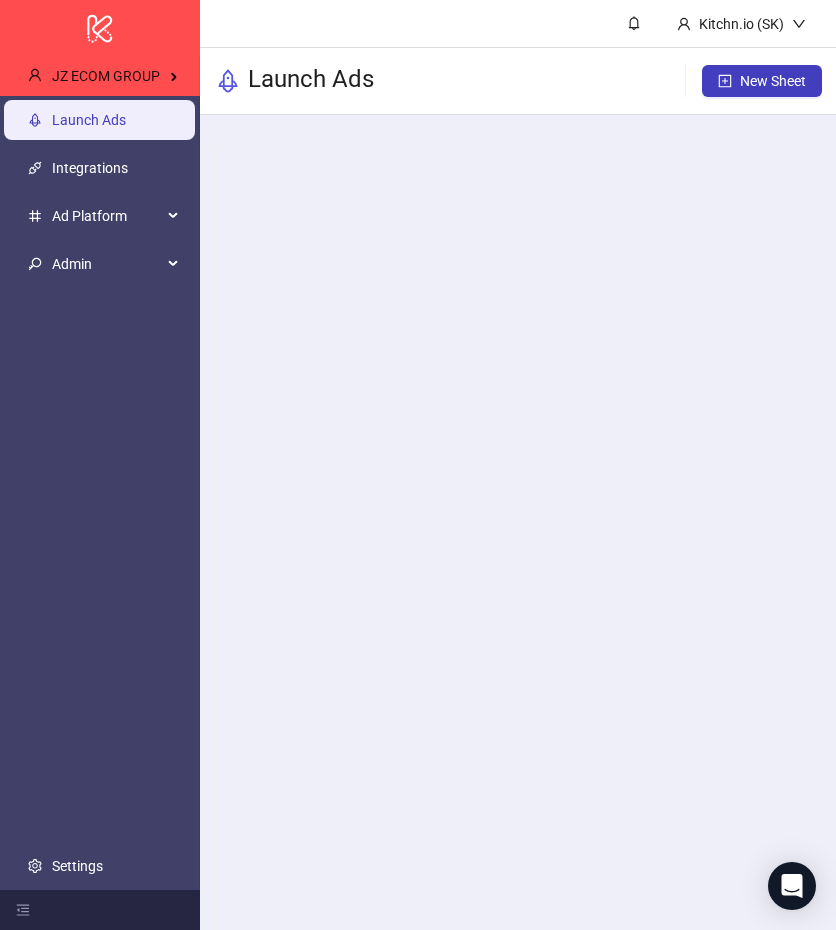 scroll, scrollTop: 0, scrollLeft: 0, axis: both 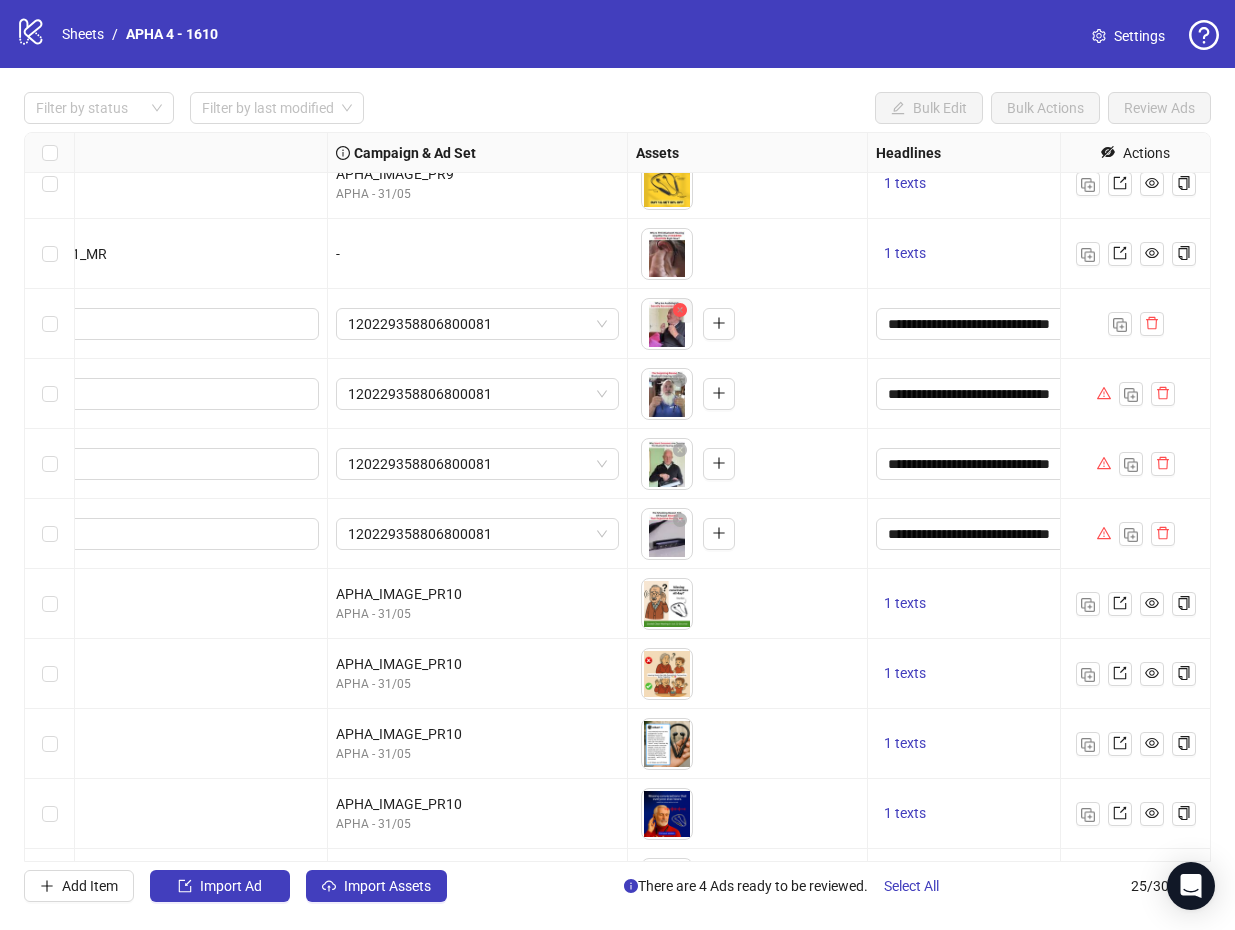 click at bounding box center [680, 310] 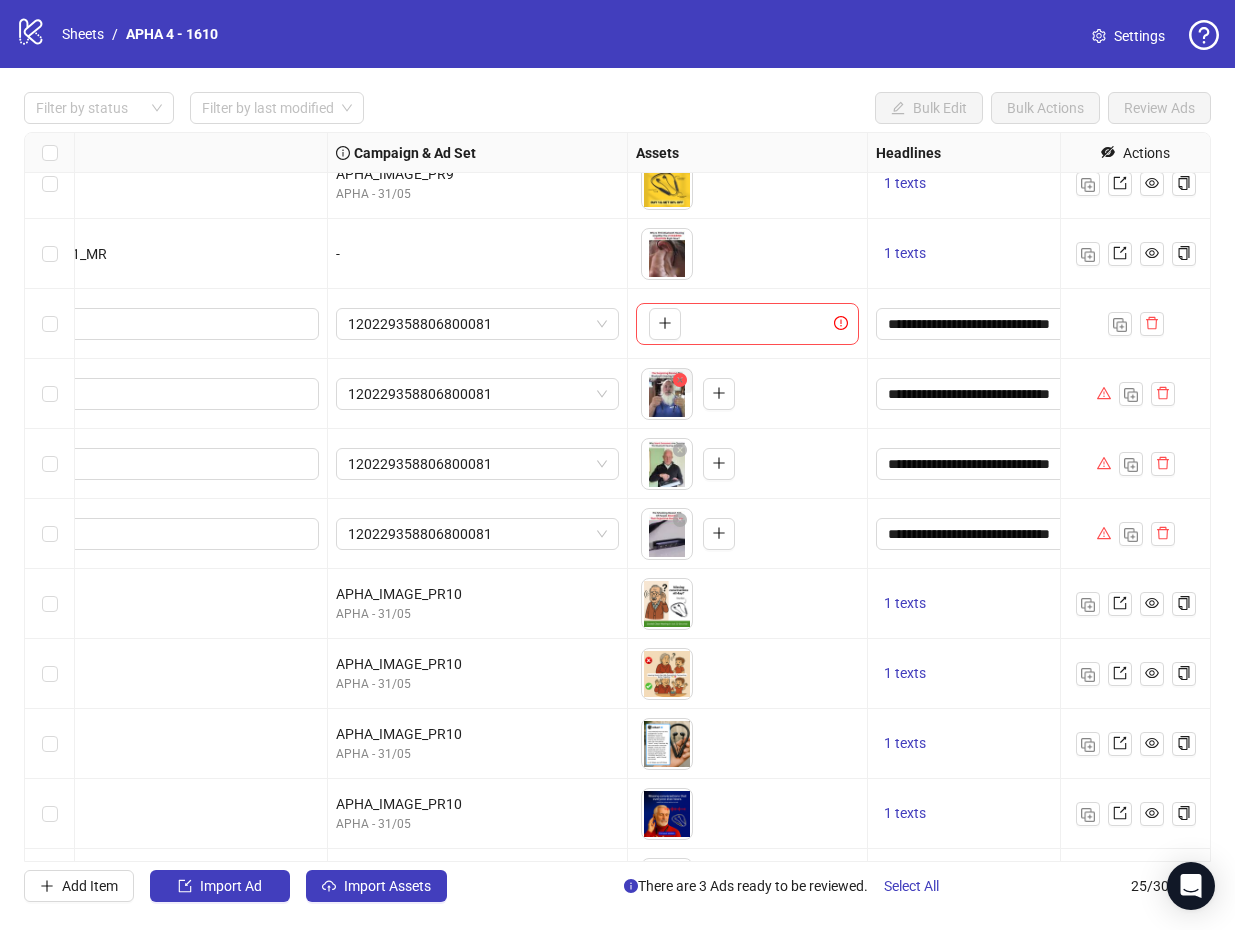 click at bounding box center (680, 380) 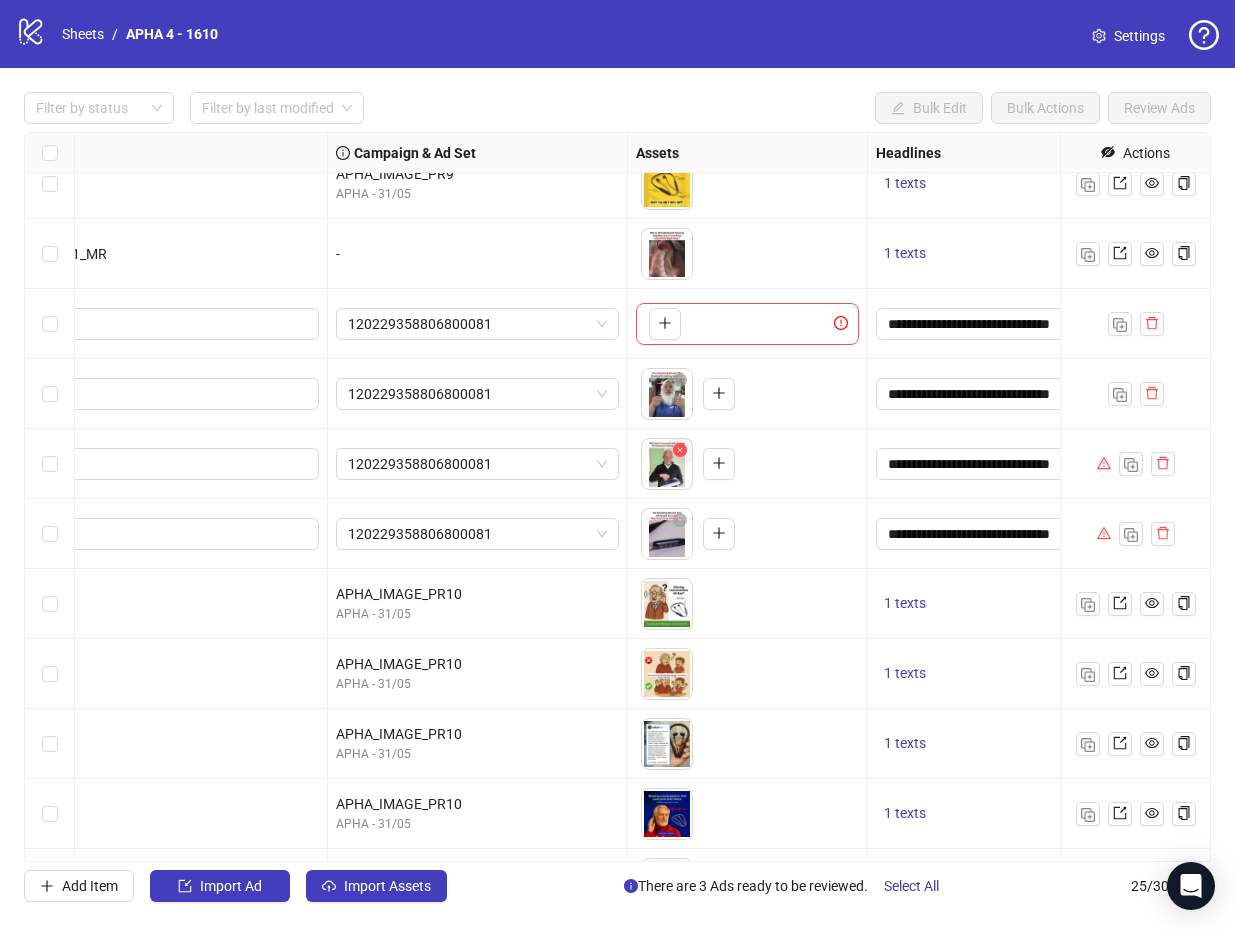 click at bounding box center [680, 450] 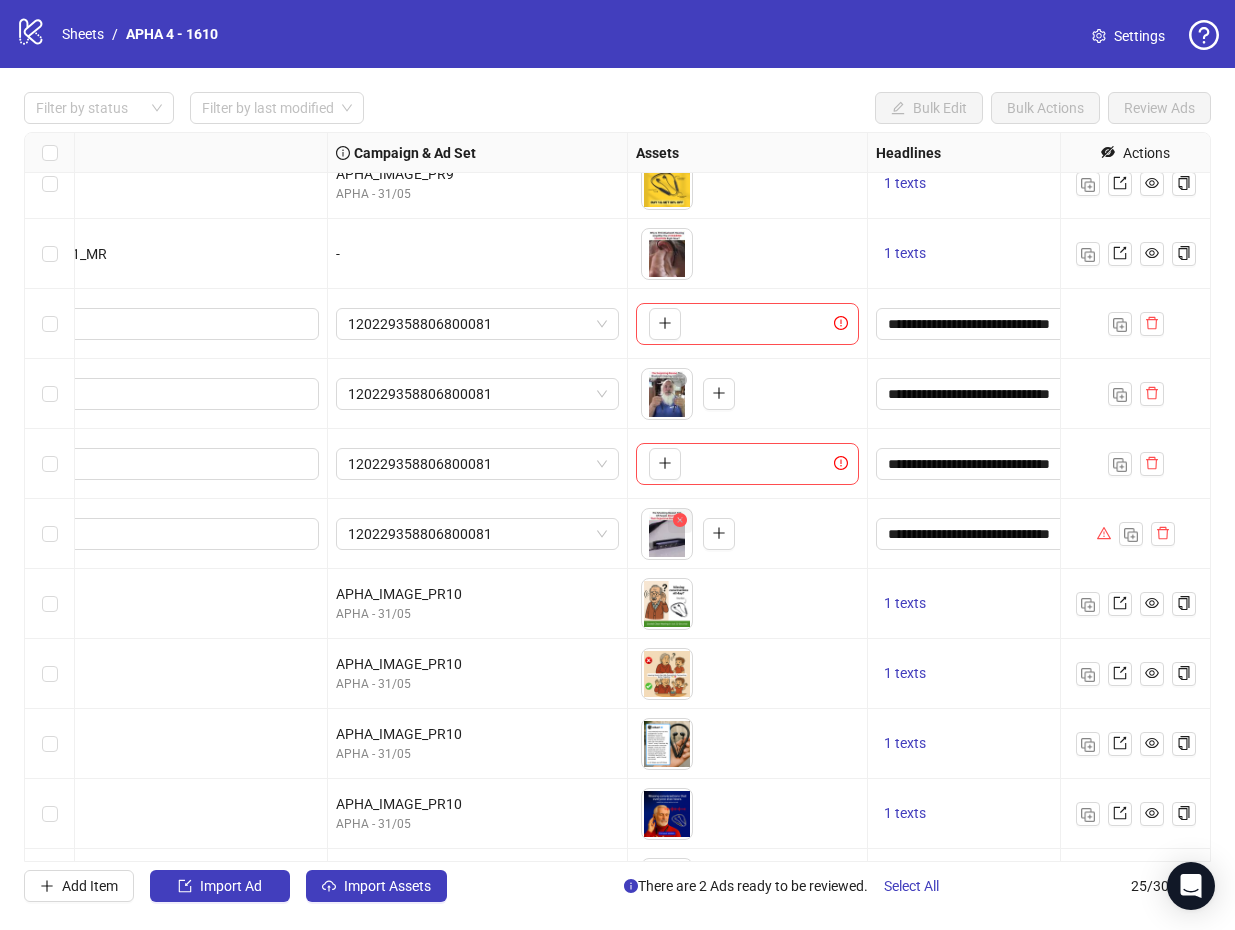 click at bounding box center (680, 520) 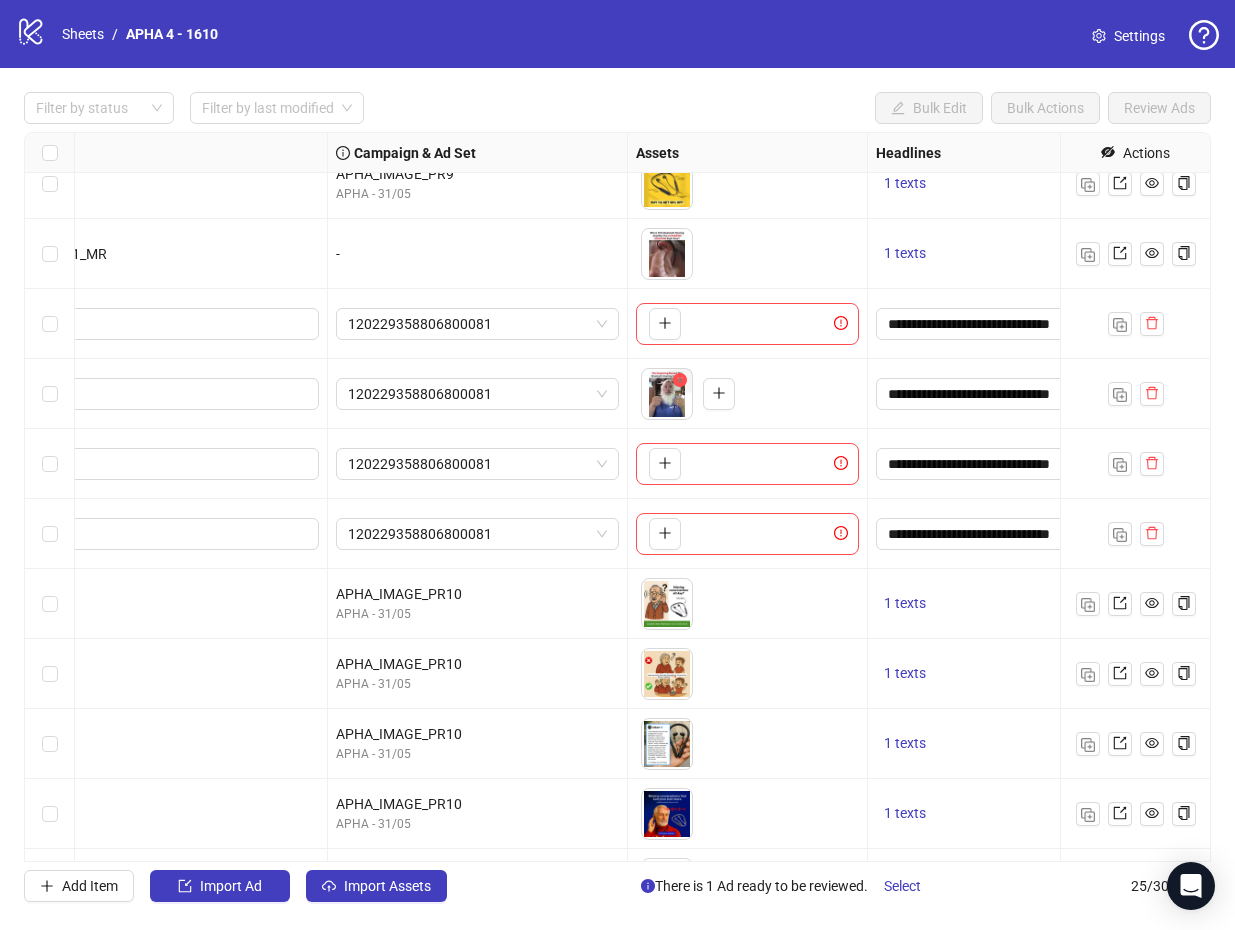 click at bounding box center (680, 380) 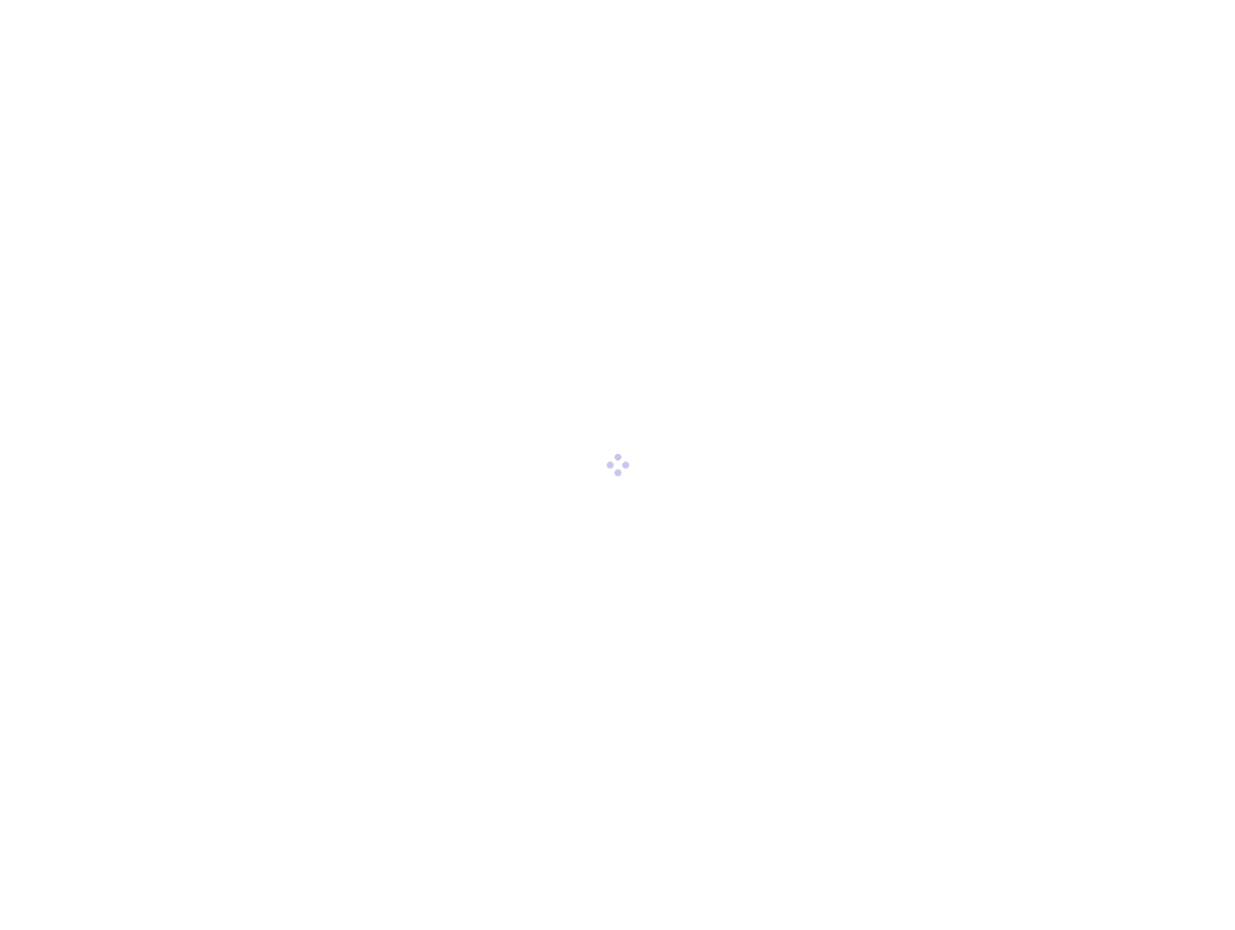 scroll, scrollTop: 0, scrollLeft: 0, axis: both 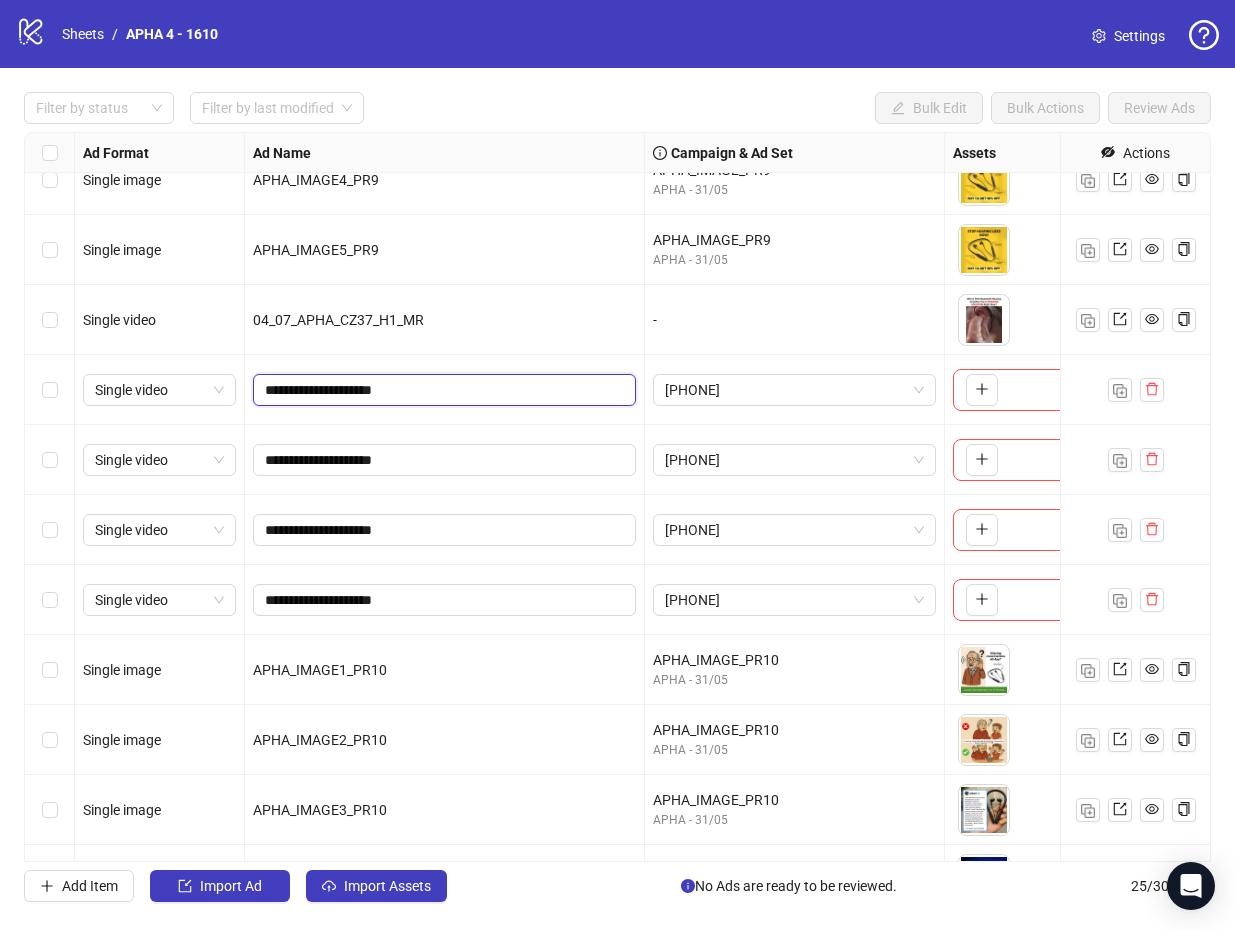 click on "**********" at bounding box center [442, 390] 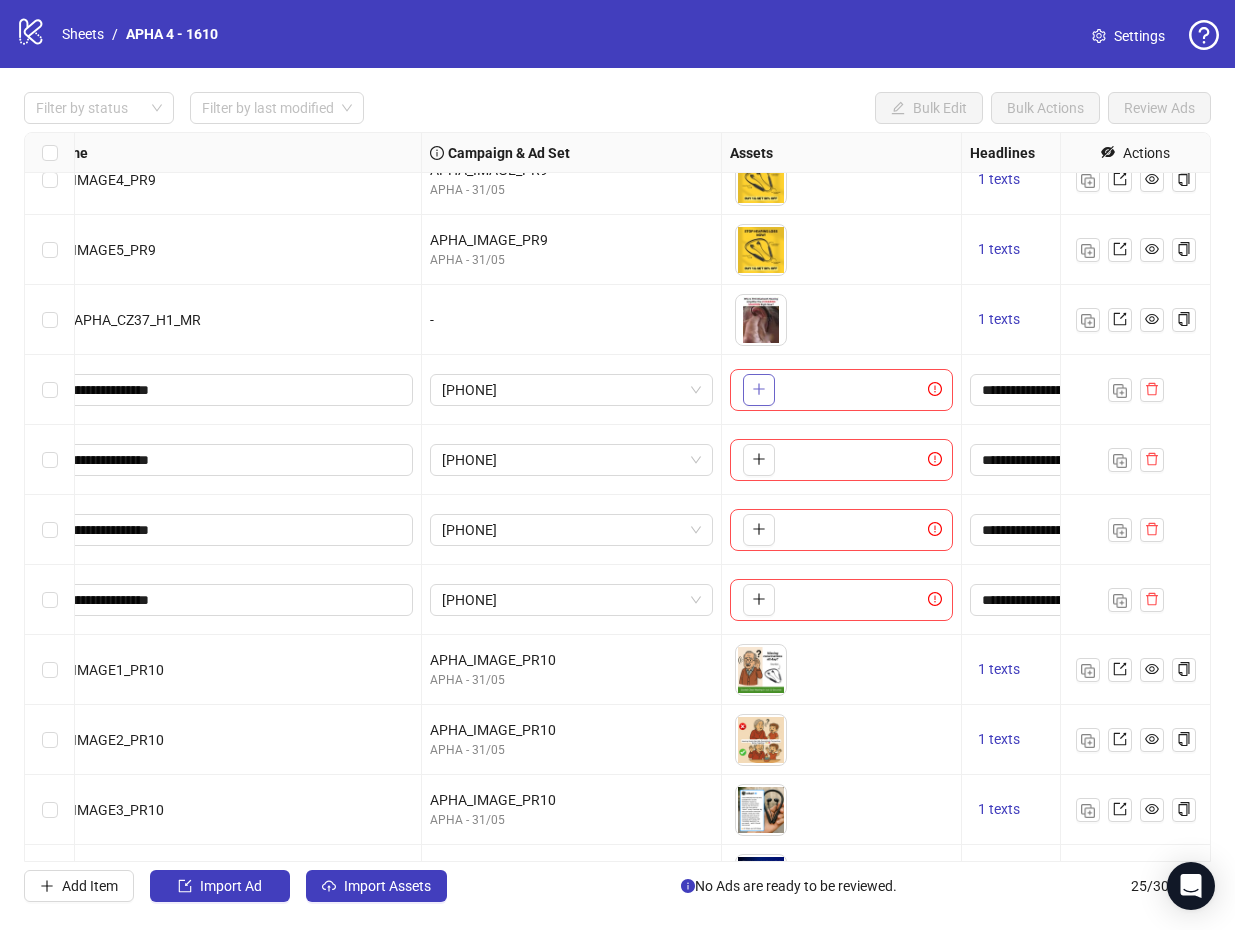click at bounding box center [759, 390] 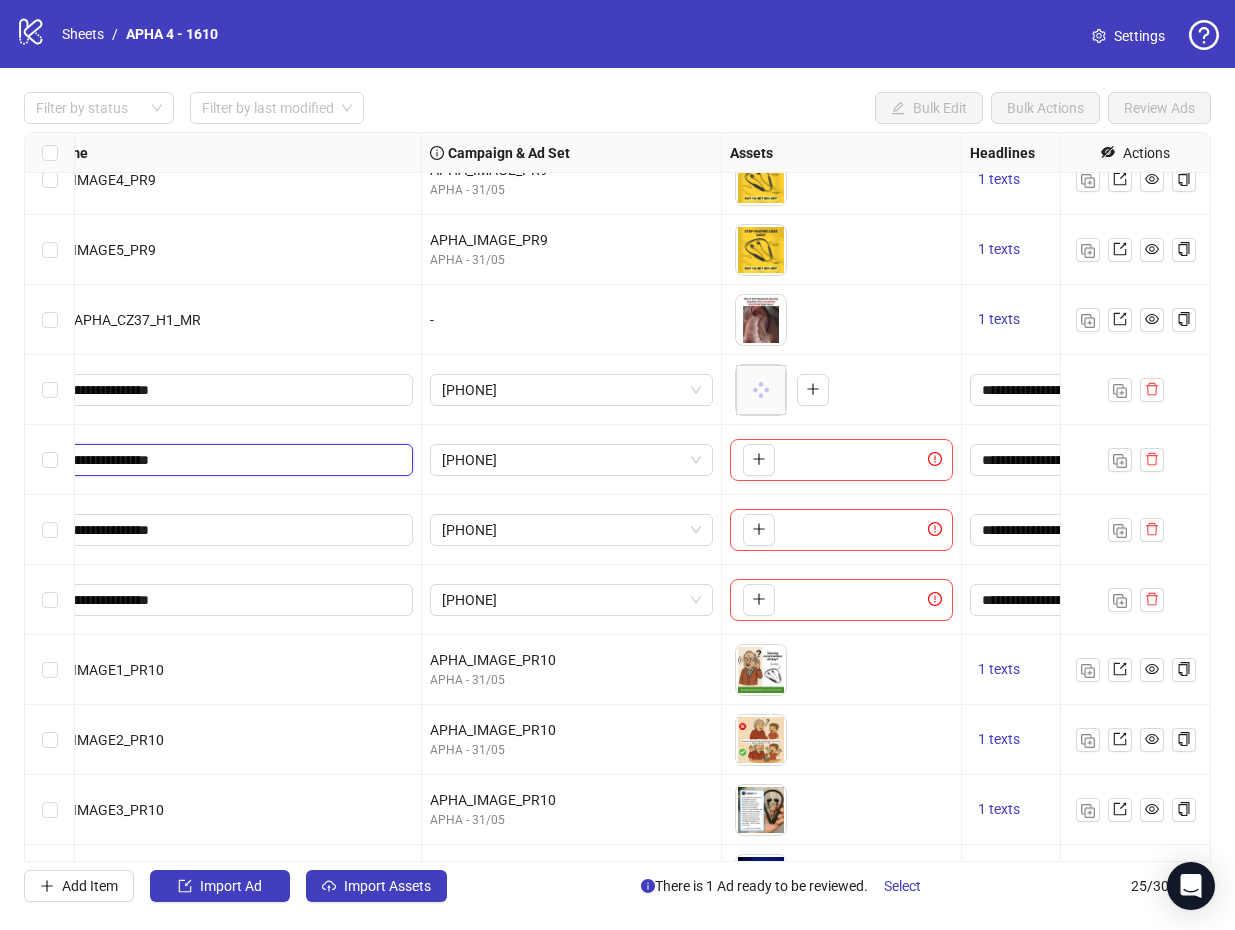 click on "**********" at bounding box center (219, 460) 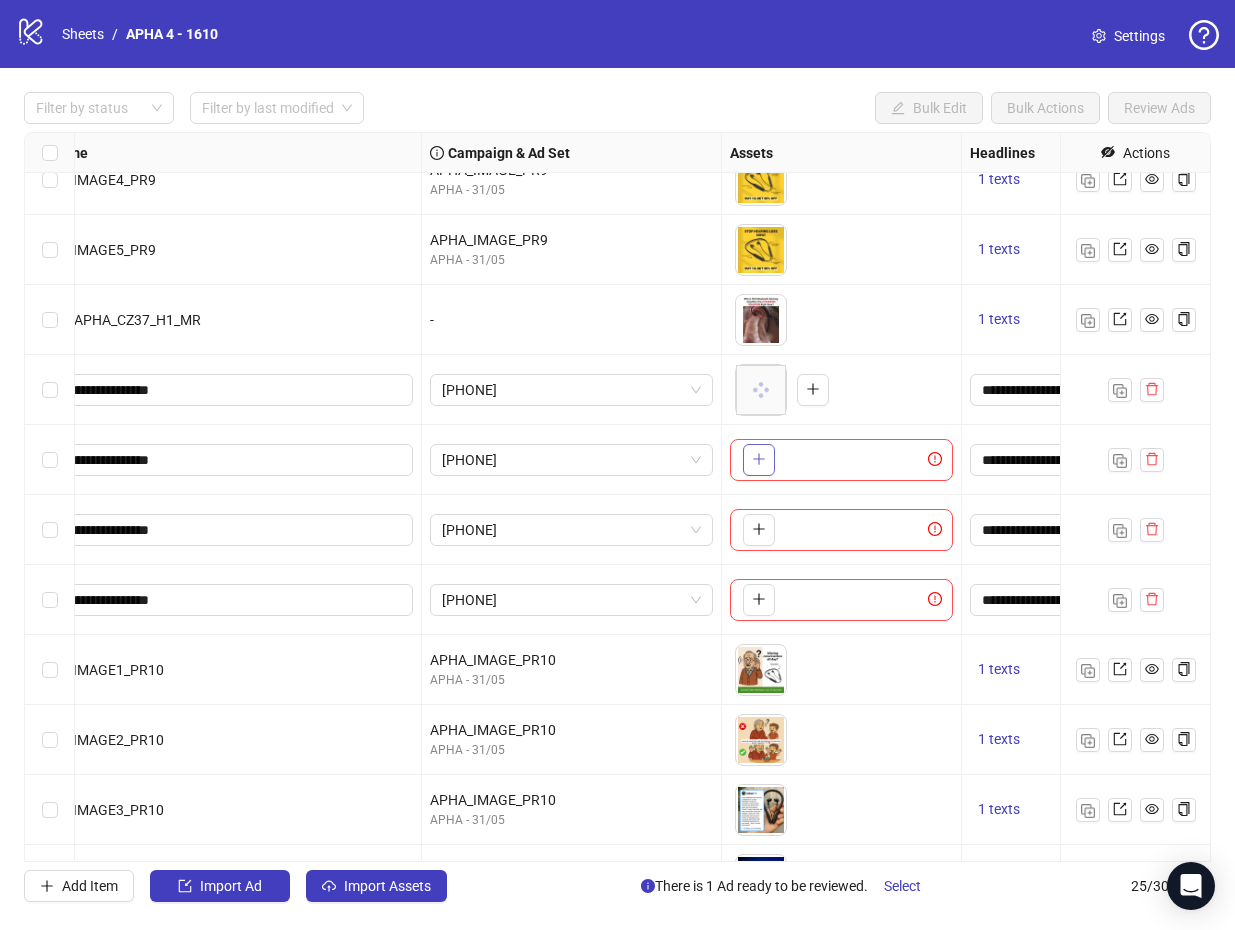 click at bounding box center (759, 459) 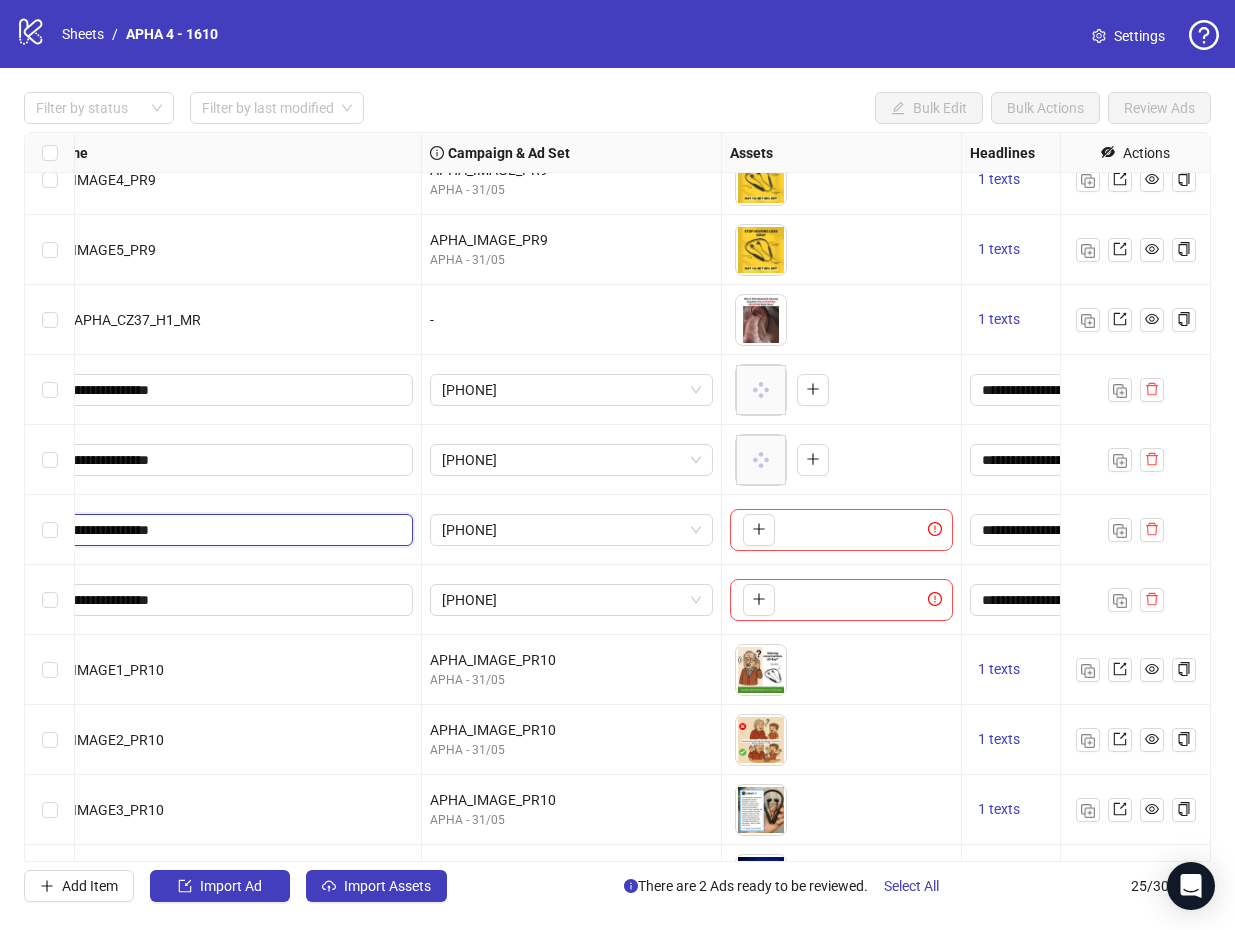click on "**********" at bounding box center [219, 530] 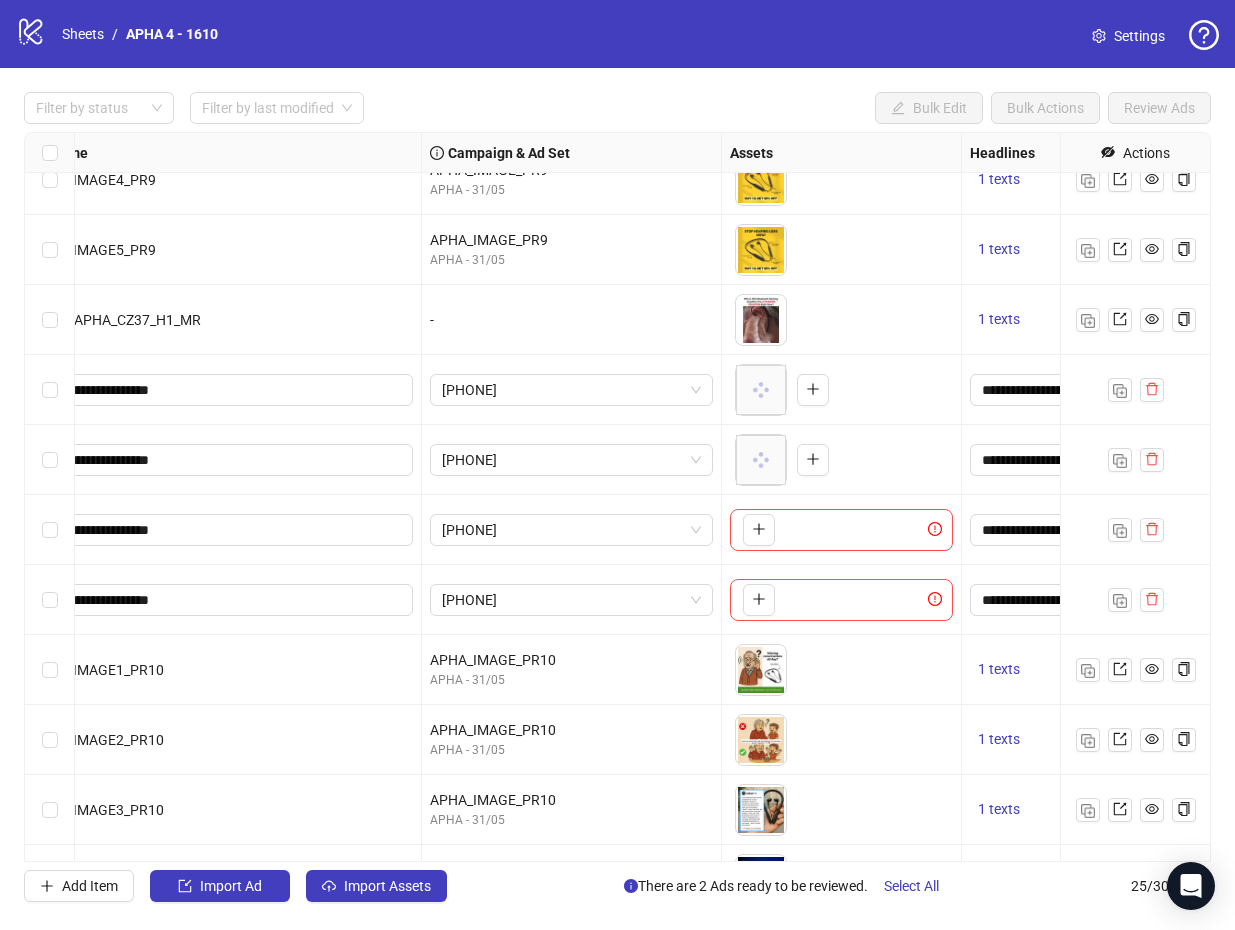 click on "To pick up a draggable item, press the space bar.
While dragging, use the arrow keys to move the item.
Press space again to drop the item in its new position, or press escape to cancel." at bounding box center [755, 530] 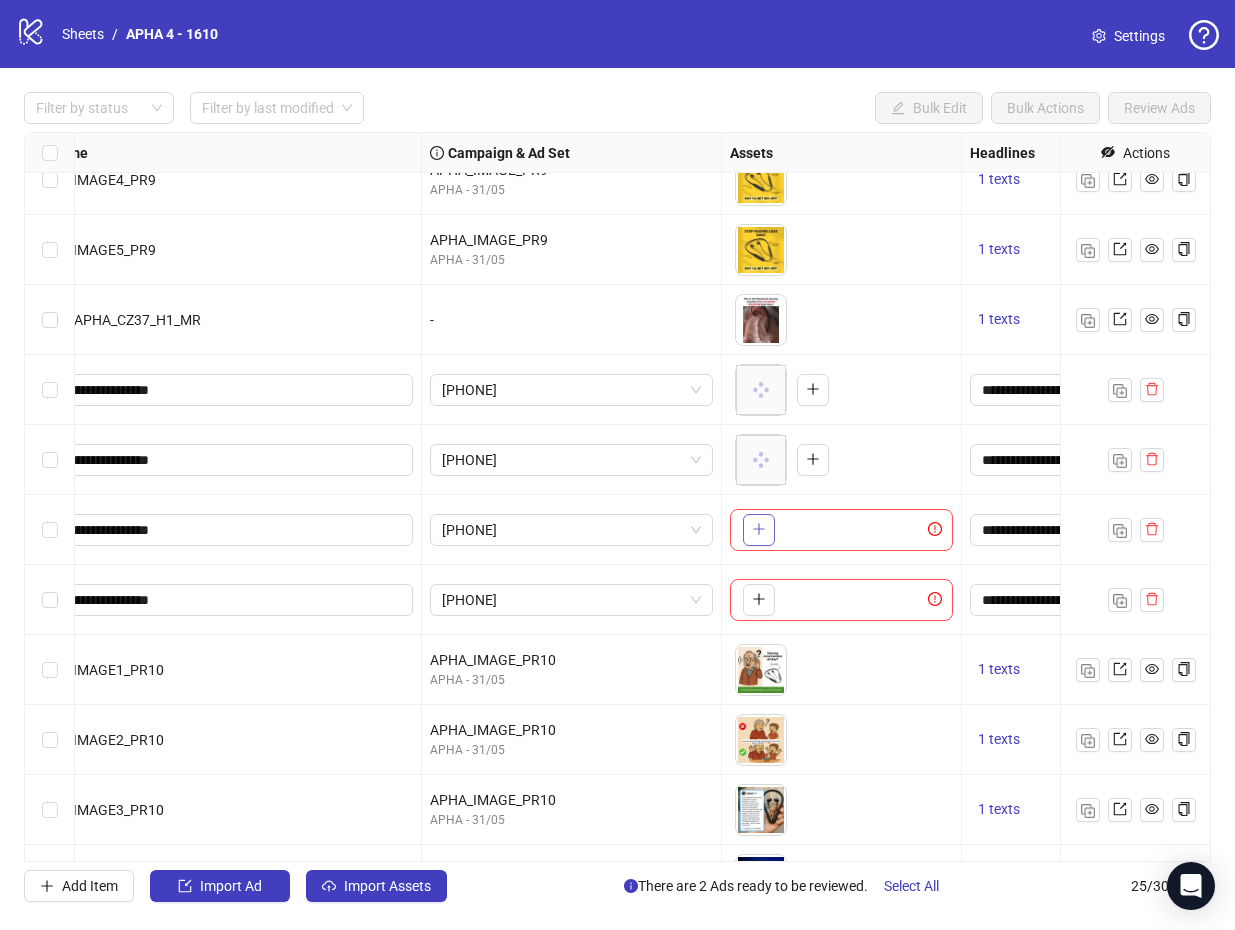 click at bounding box center (759, 529) 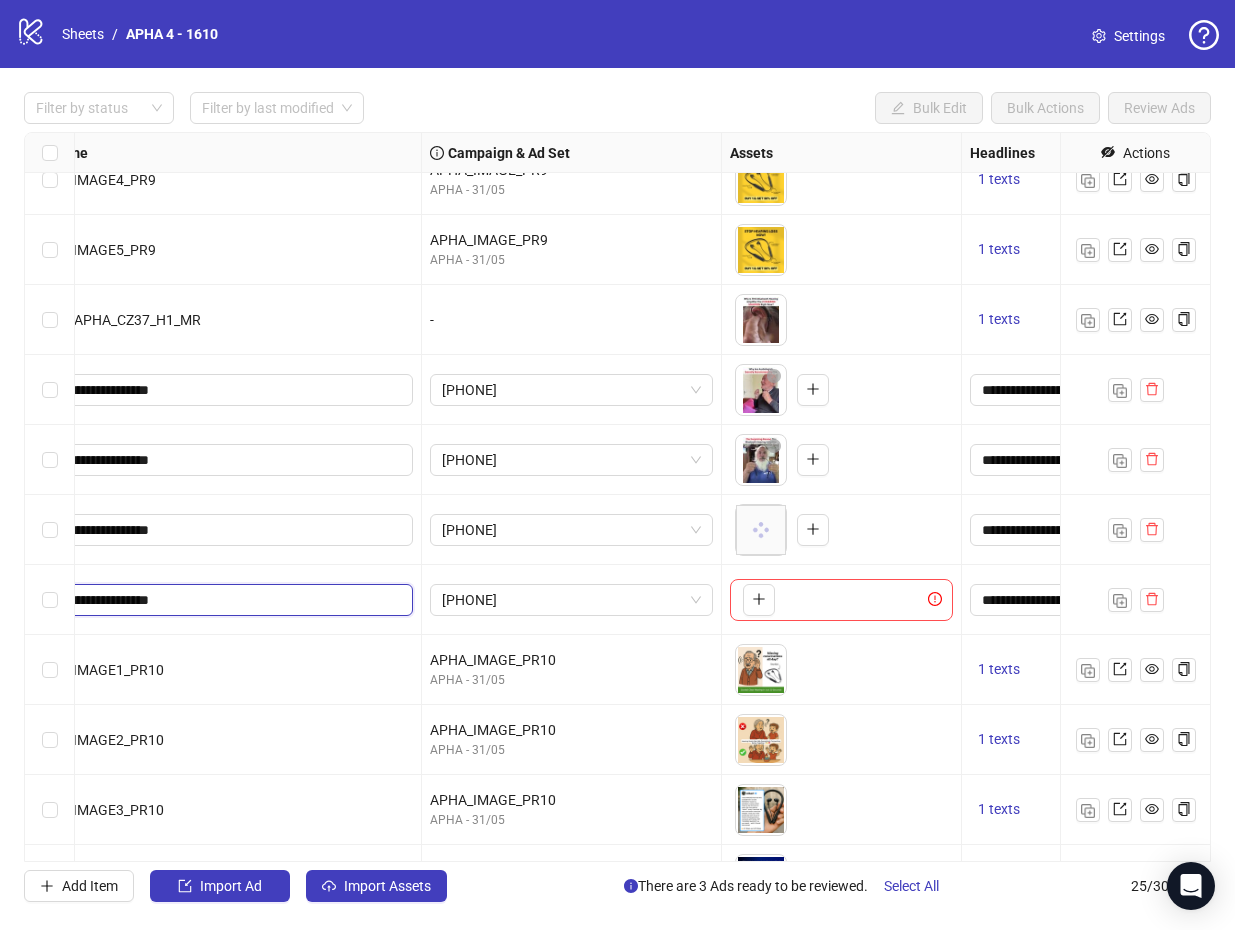 click on "**********" at bounding box center [219, 600] 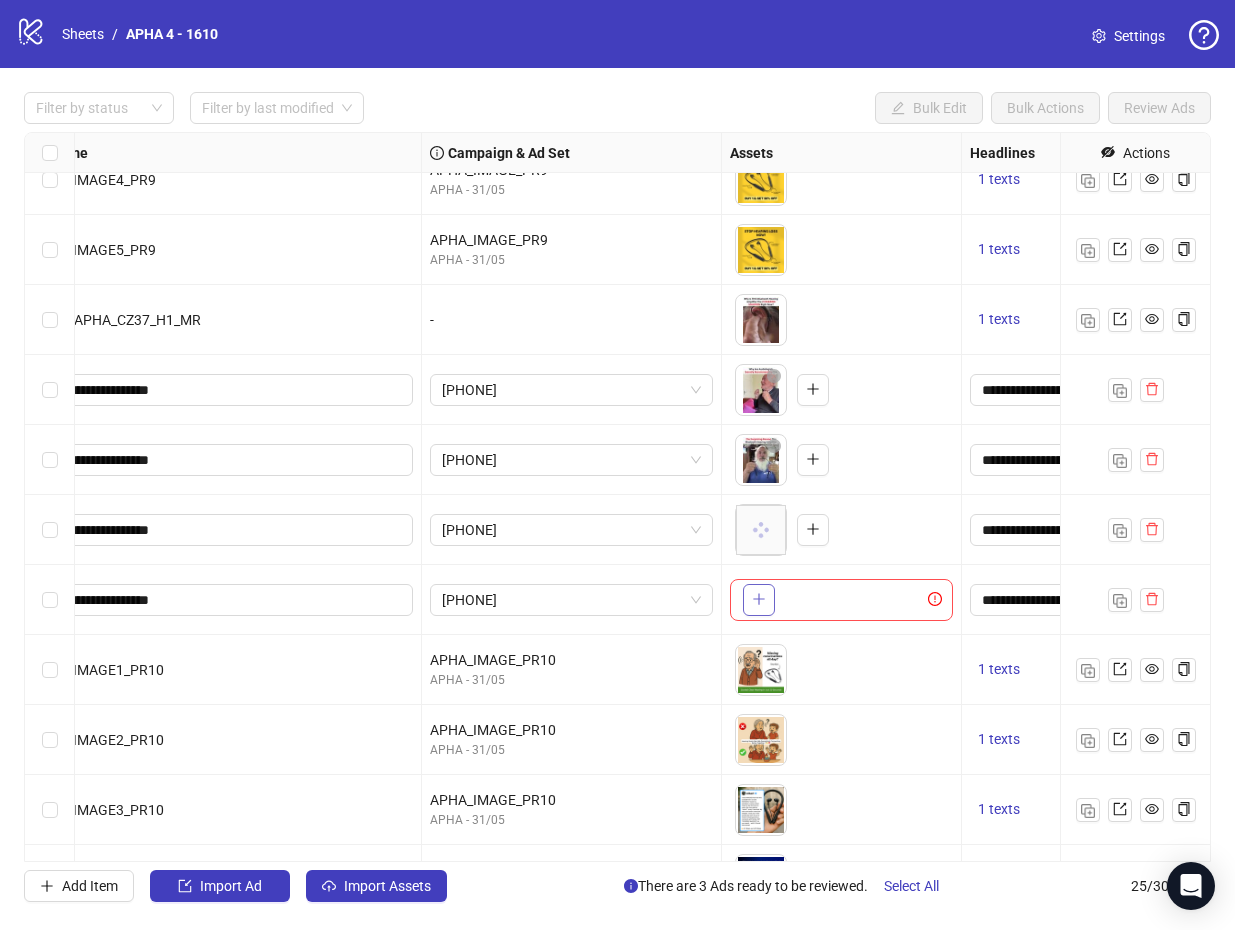 click at bounding box center [758, 599] 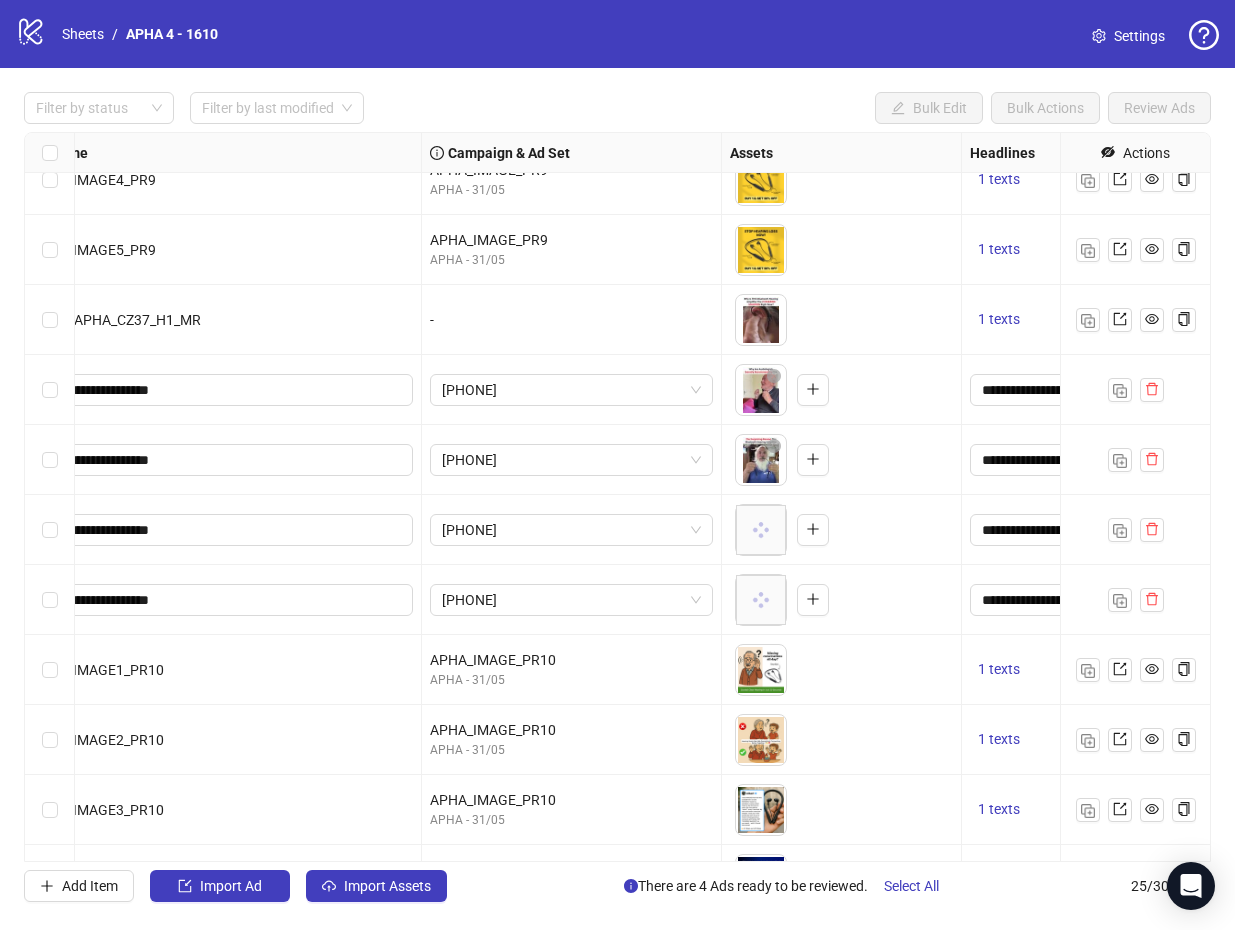 type 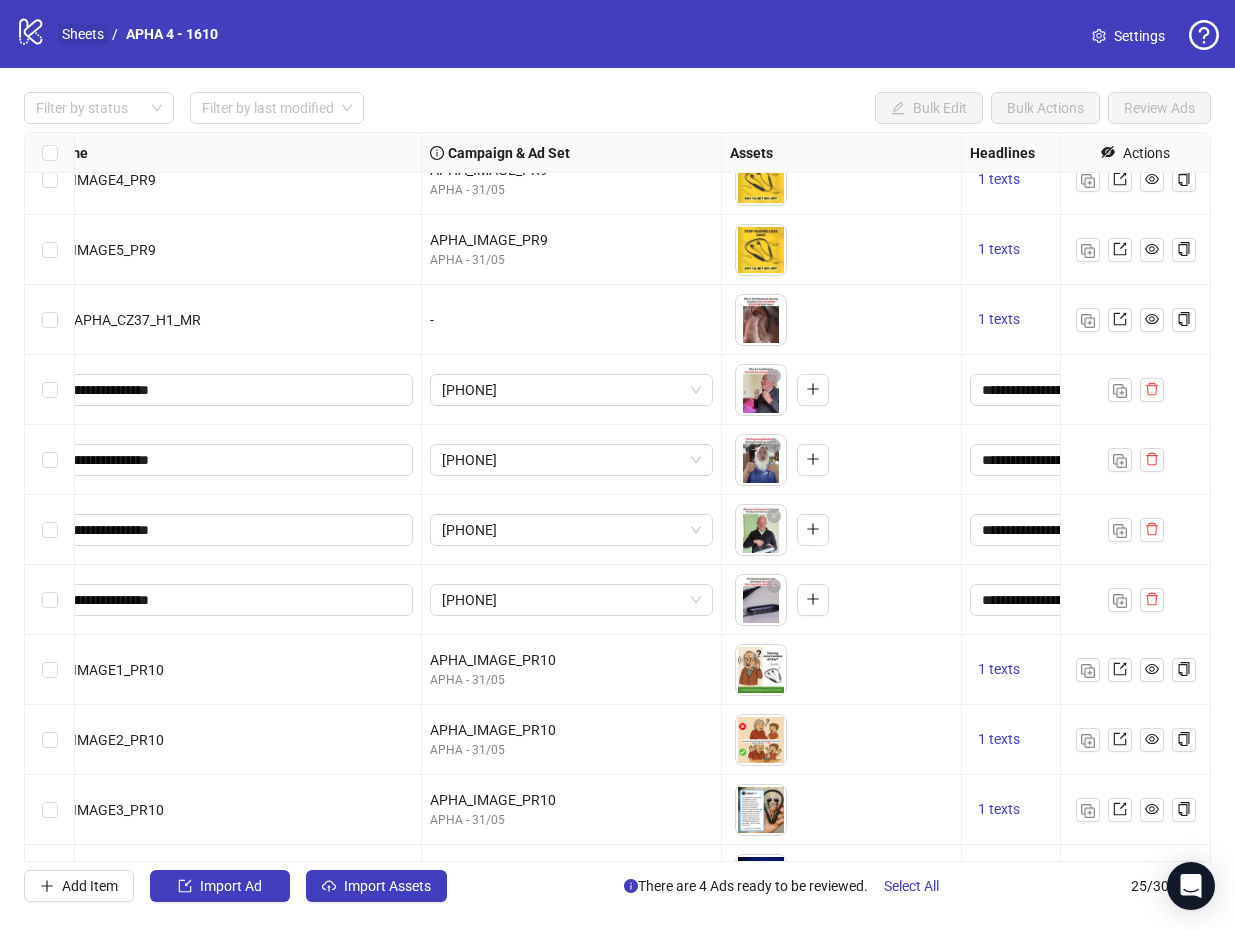click on "Sheets" at bounding box center (83, 34) 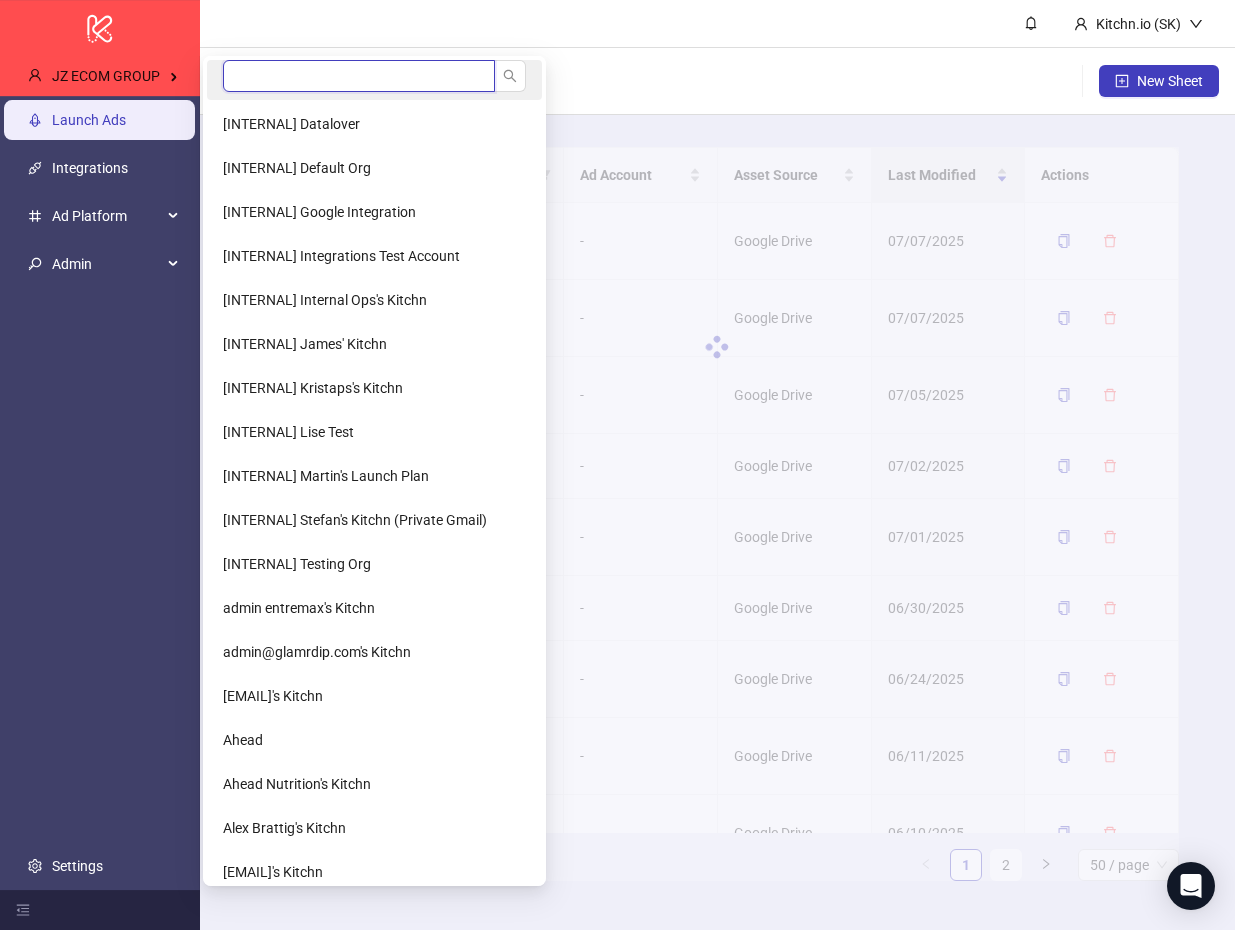 click at bounding box center [359, 76] 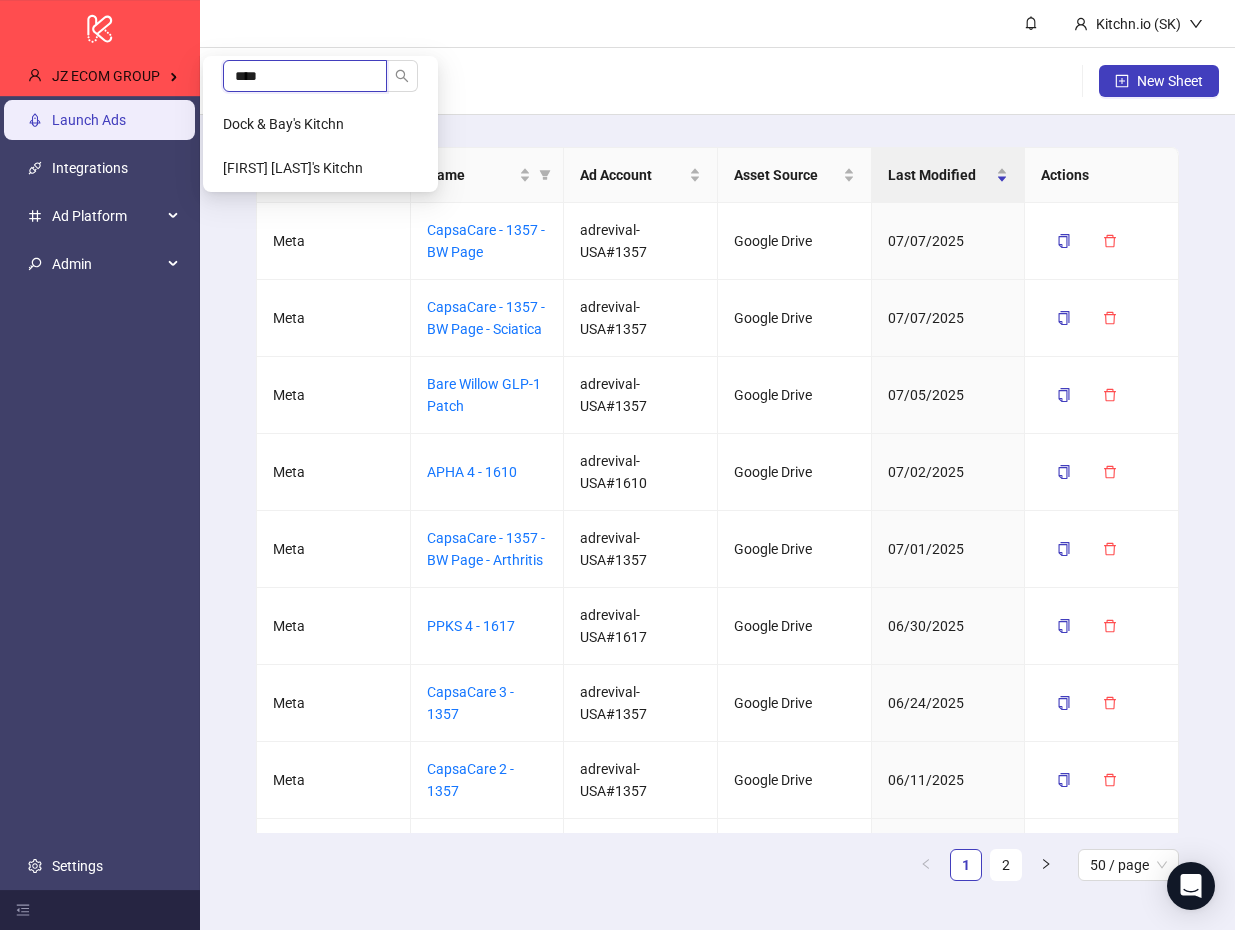 type on "****" 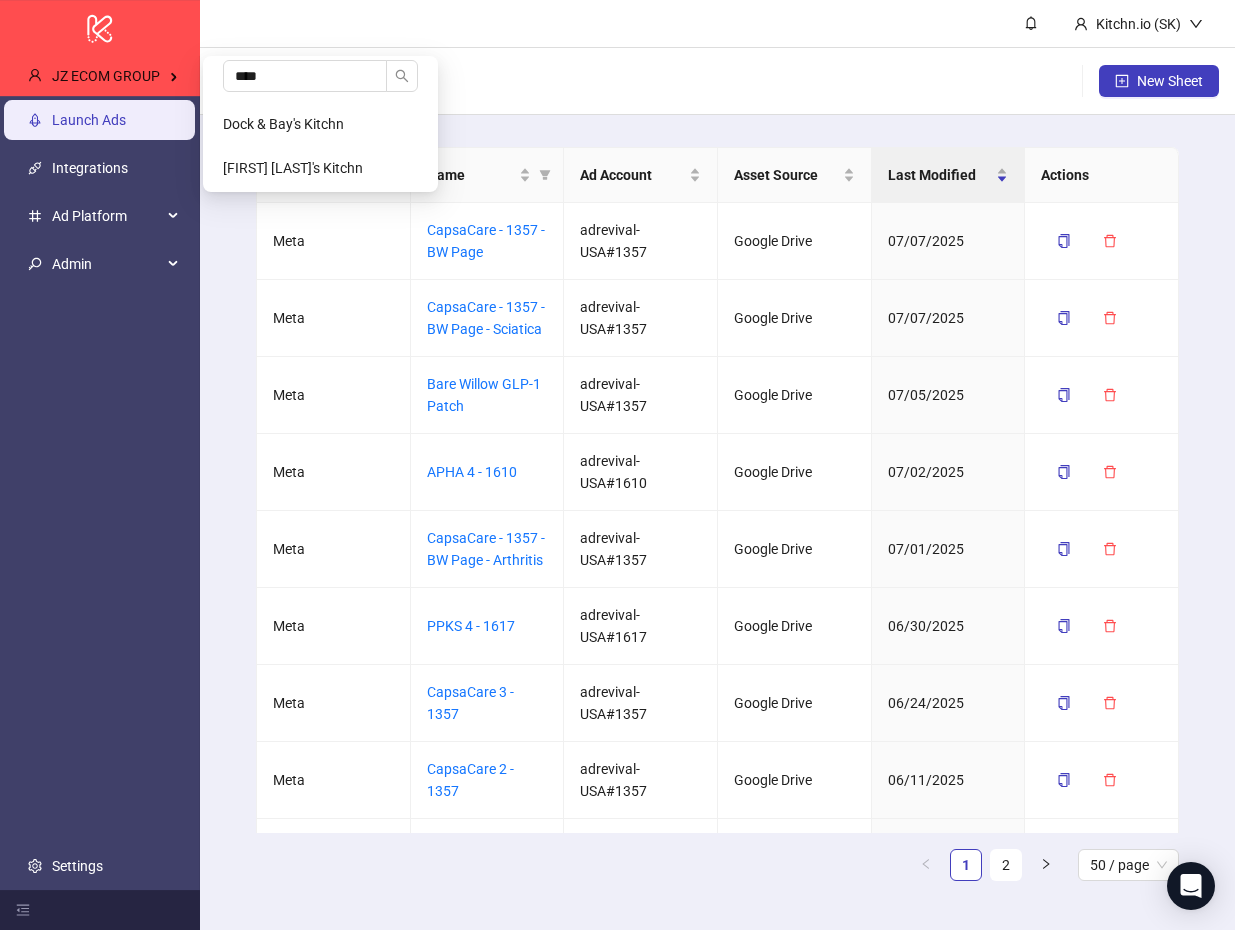 click on "**** Dock & Bay's Kitchn John Murdock's Kitchn" at bounding box center [320, 124] 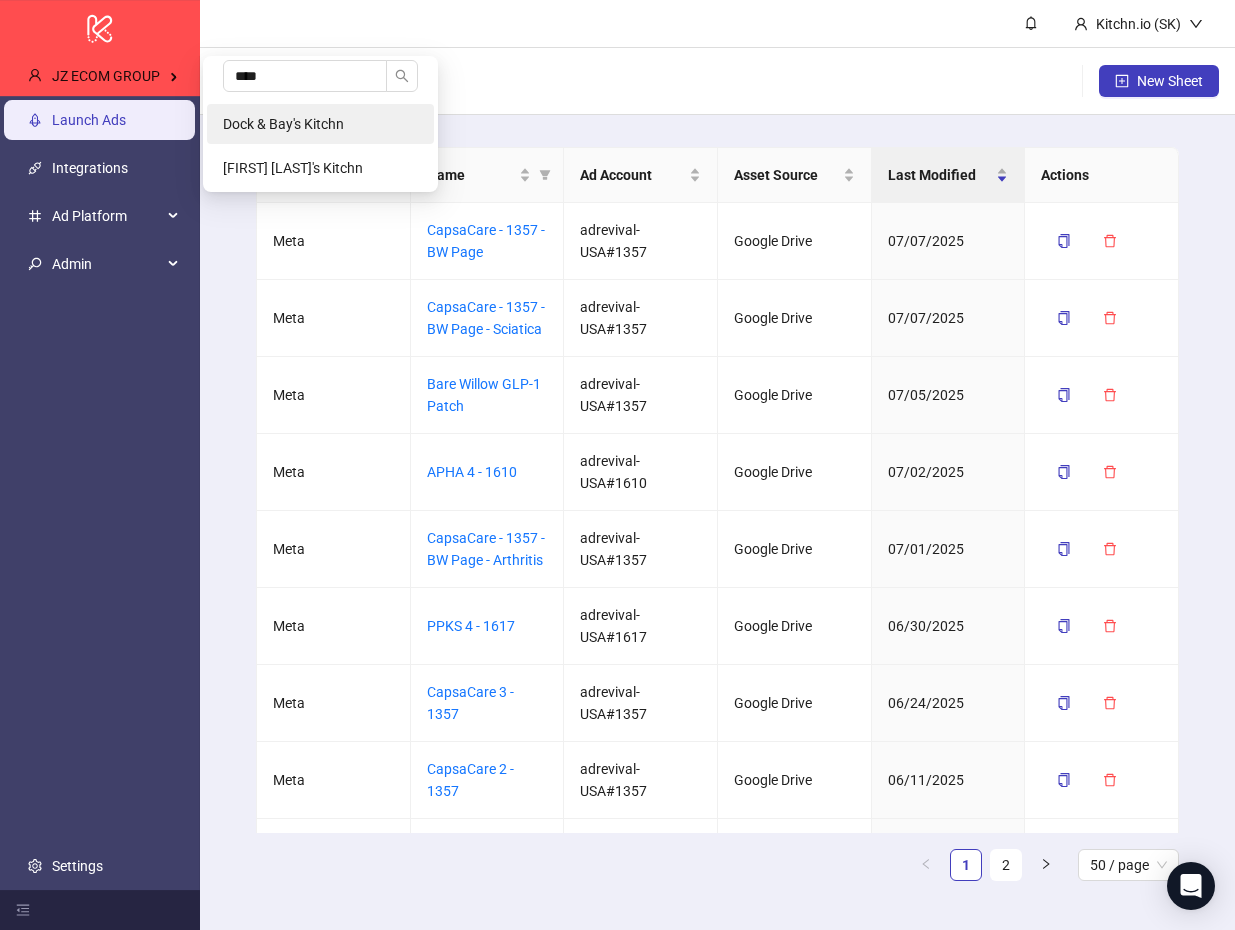 click on "Dock & Bay's Kitchn" at bounding box center [320, 124] 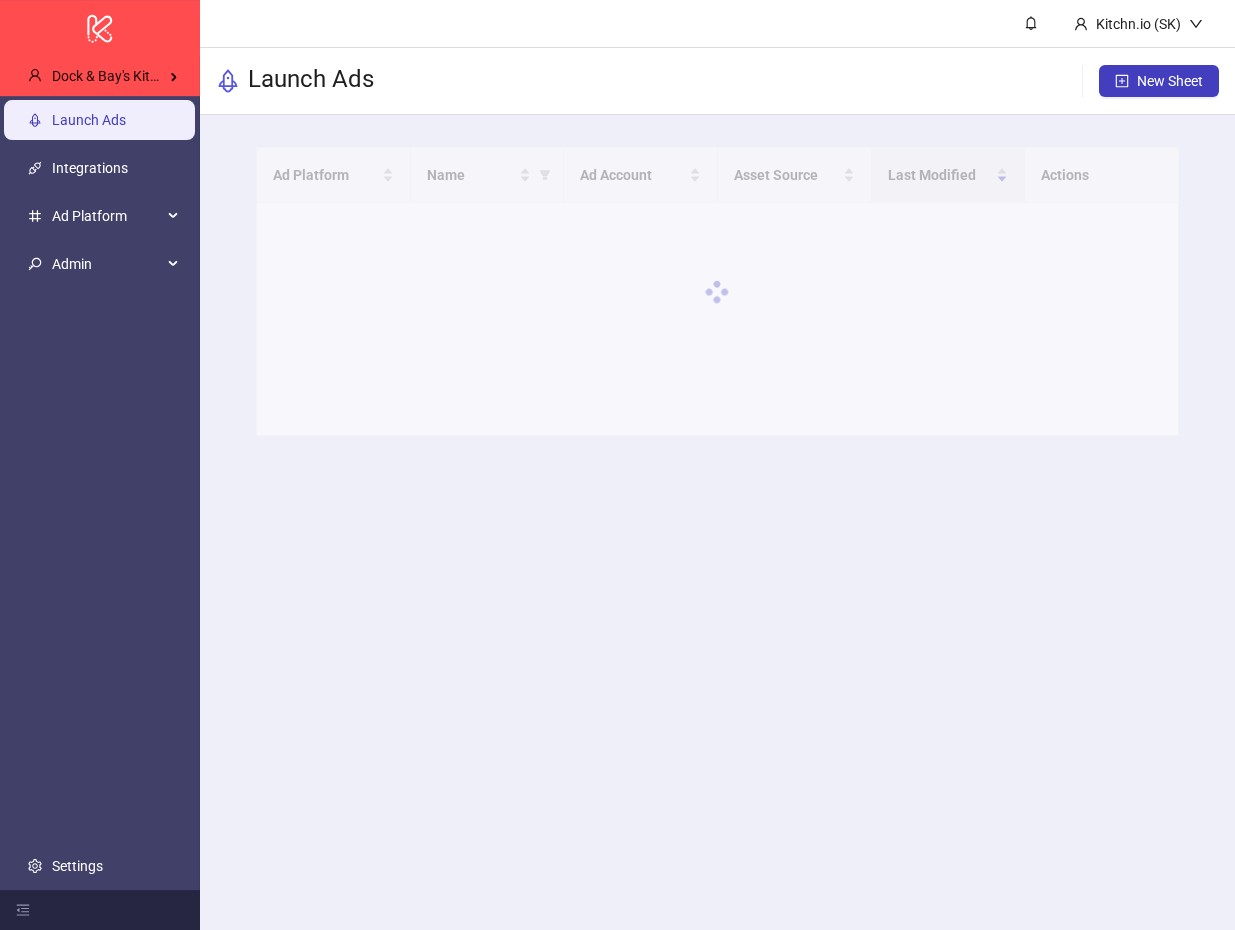 scroll, scrollTop: 0, scrollLeft: 0, axis: both 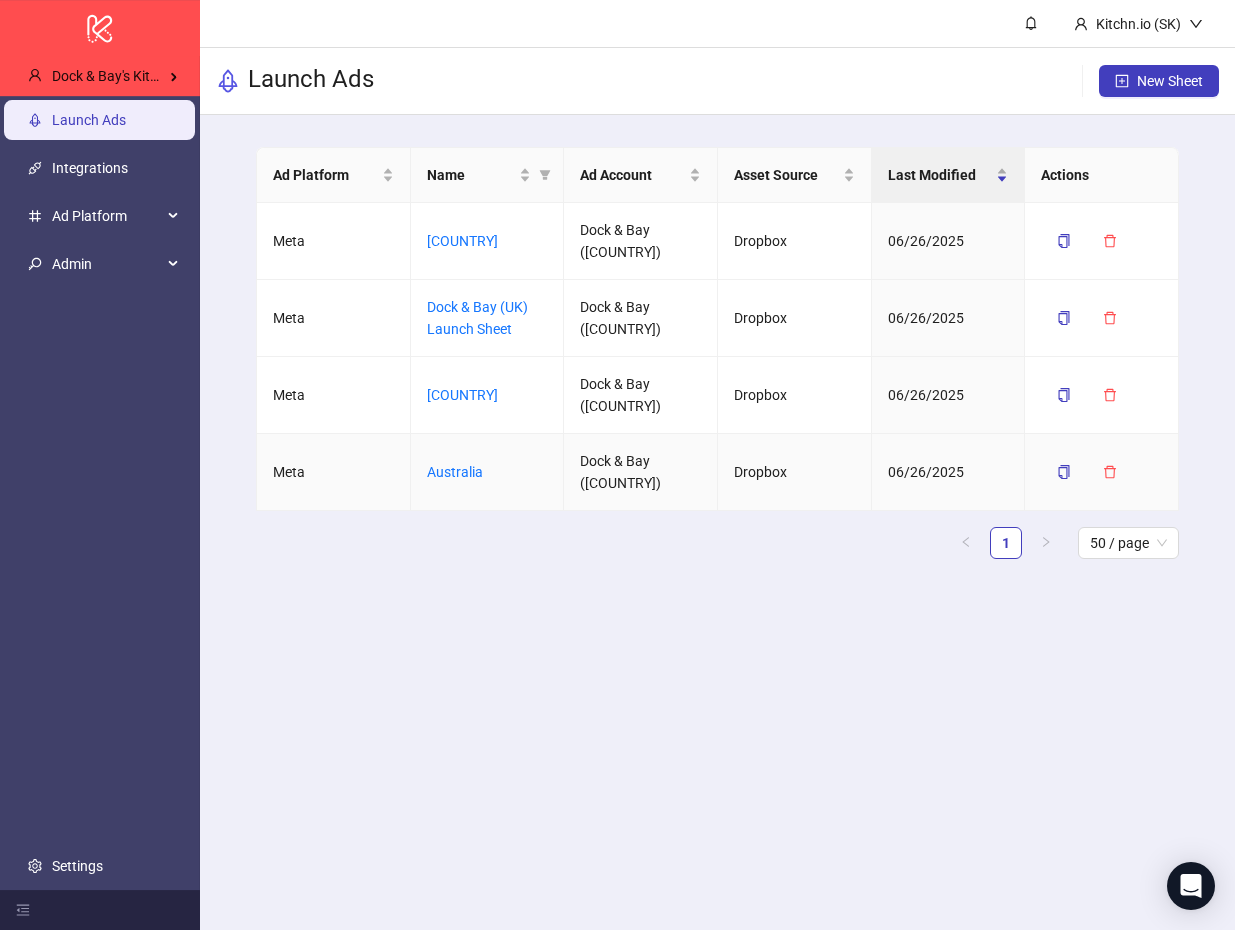 click on "Australia" at bounding box center (488, 472) 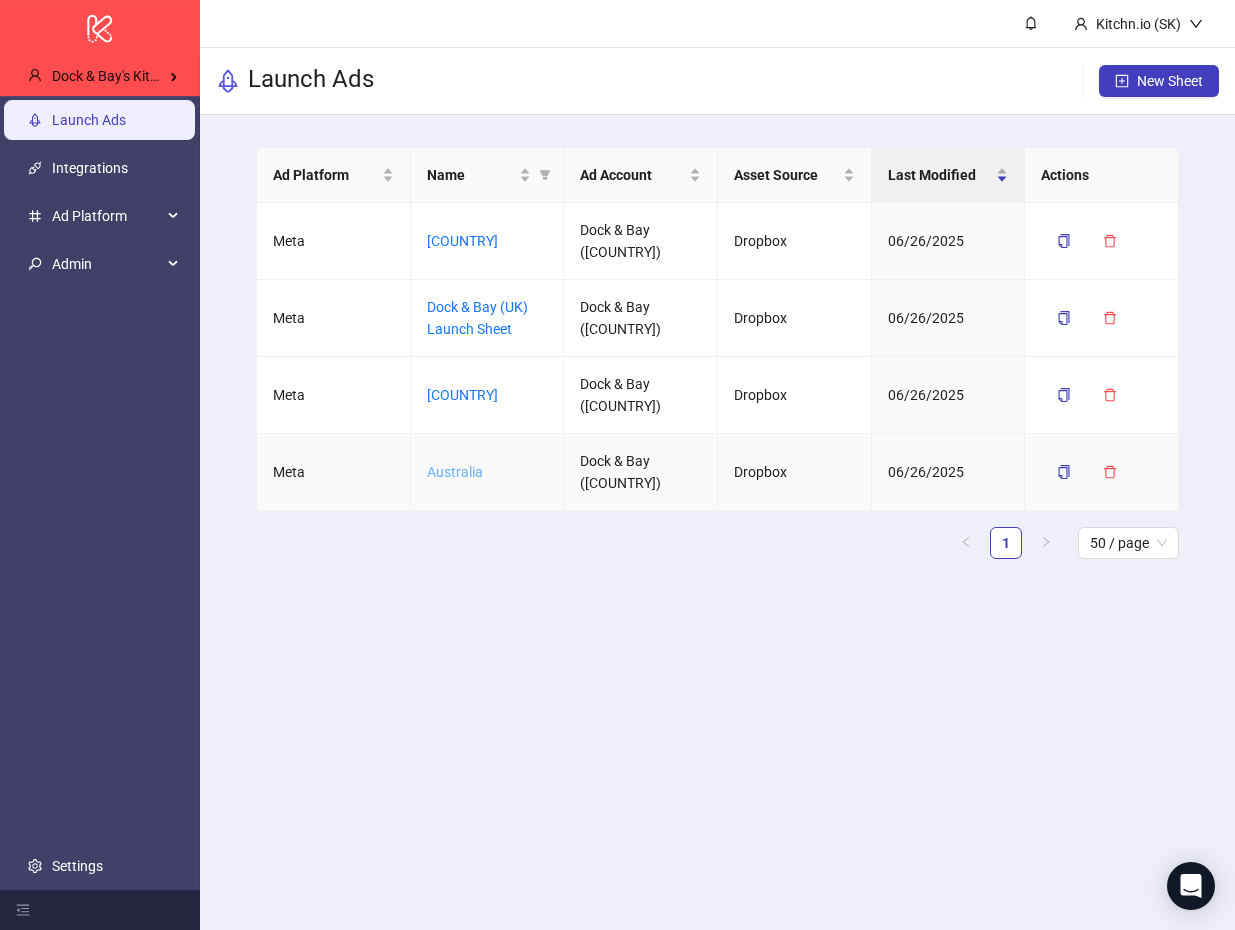 click on "Australia" at bounding box center [455, 472] 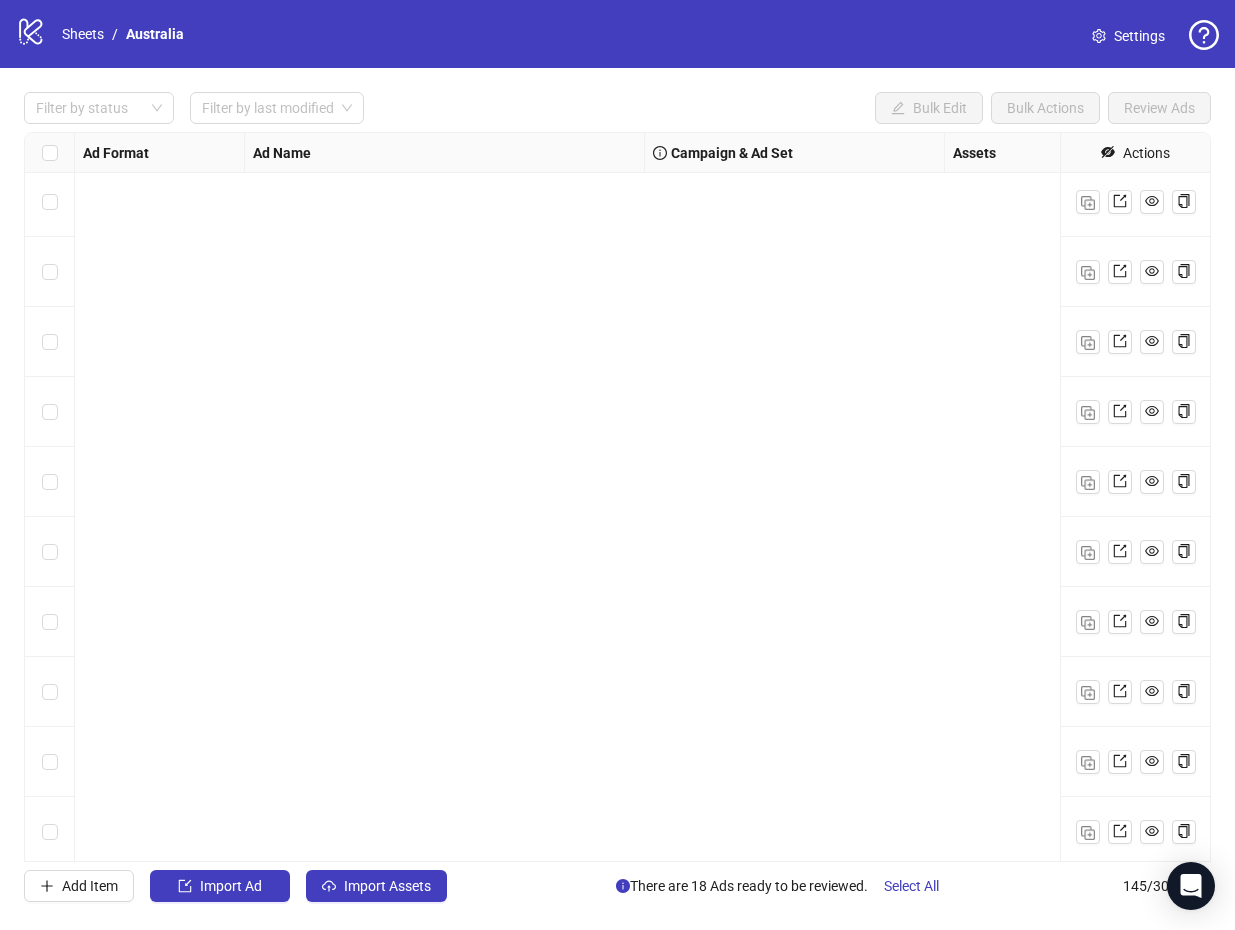 scroll, scrollTop: 3314, scrollLeft: 0, axis: vertical 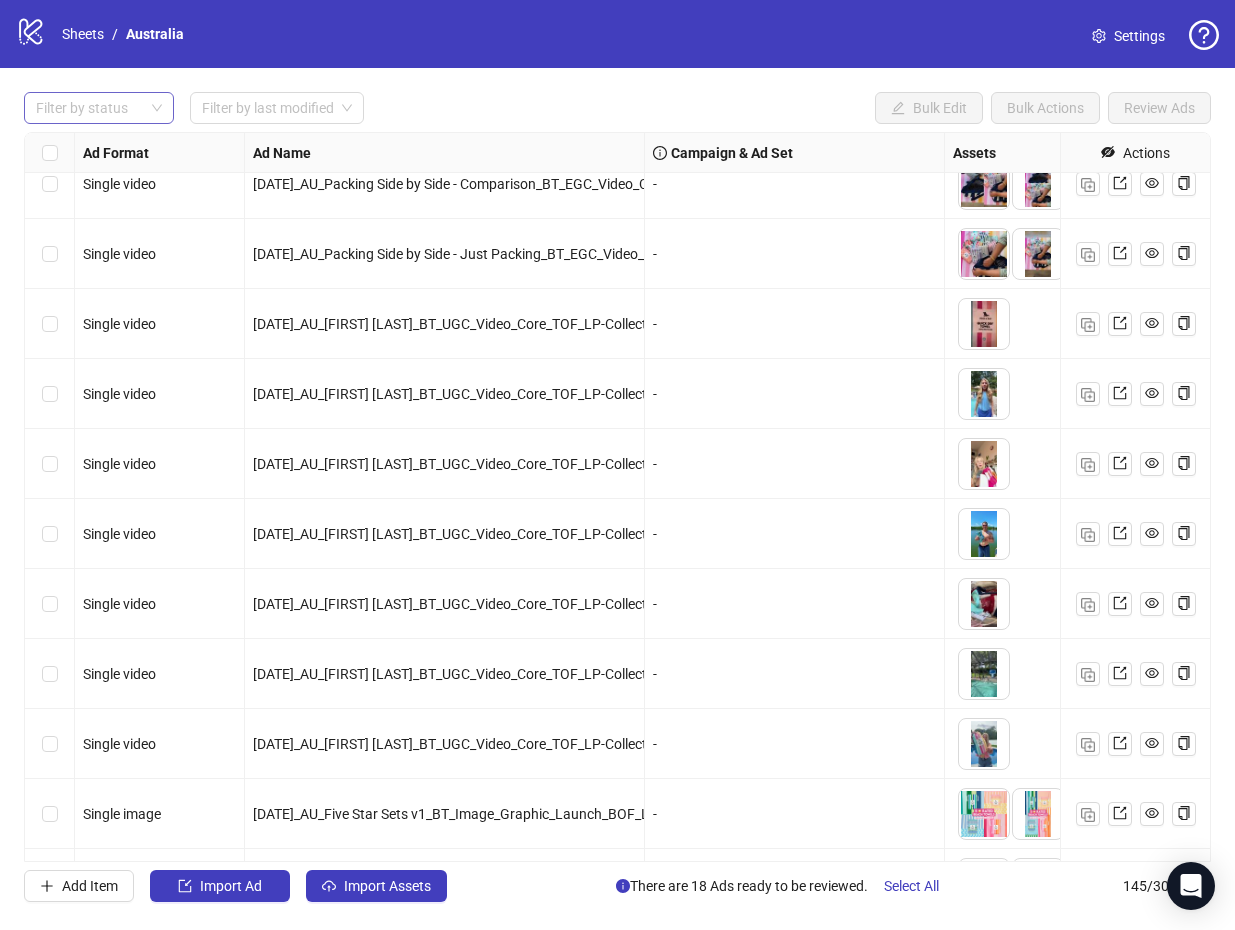 click at bounding box center [88, 108] 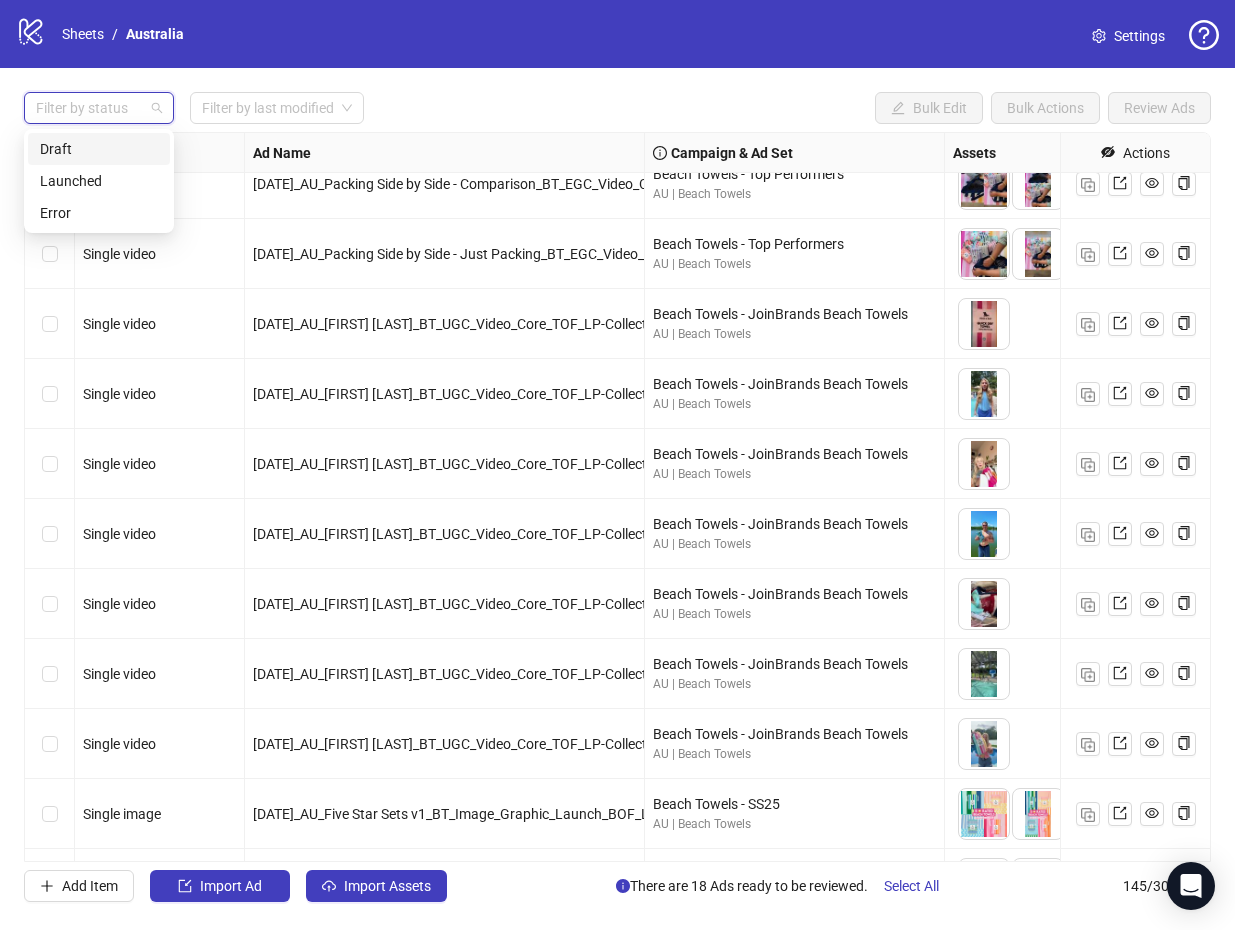click on "Draft" at bounding box center [99, 149] 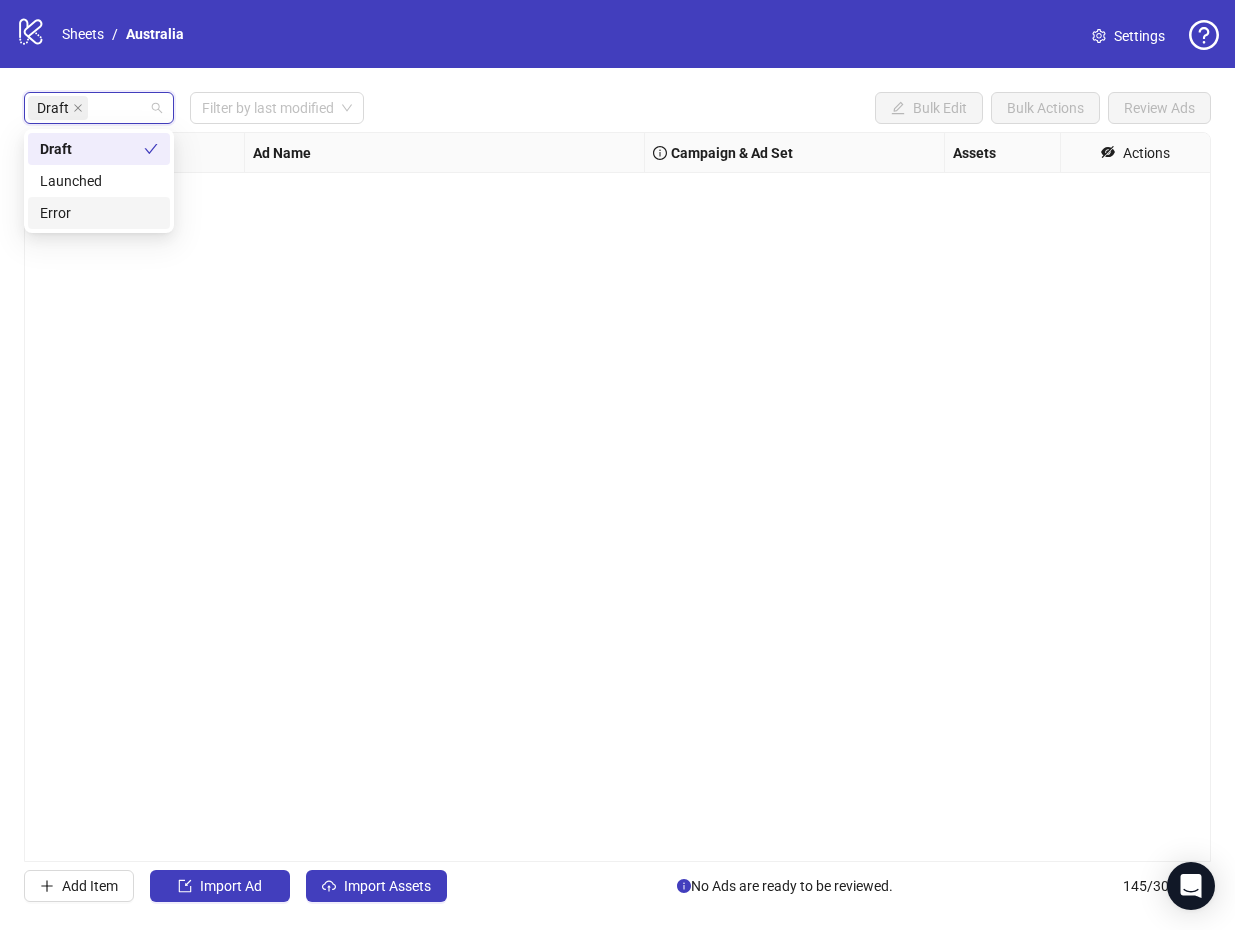 click on "Error" at bounding box center (99, 213) 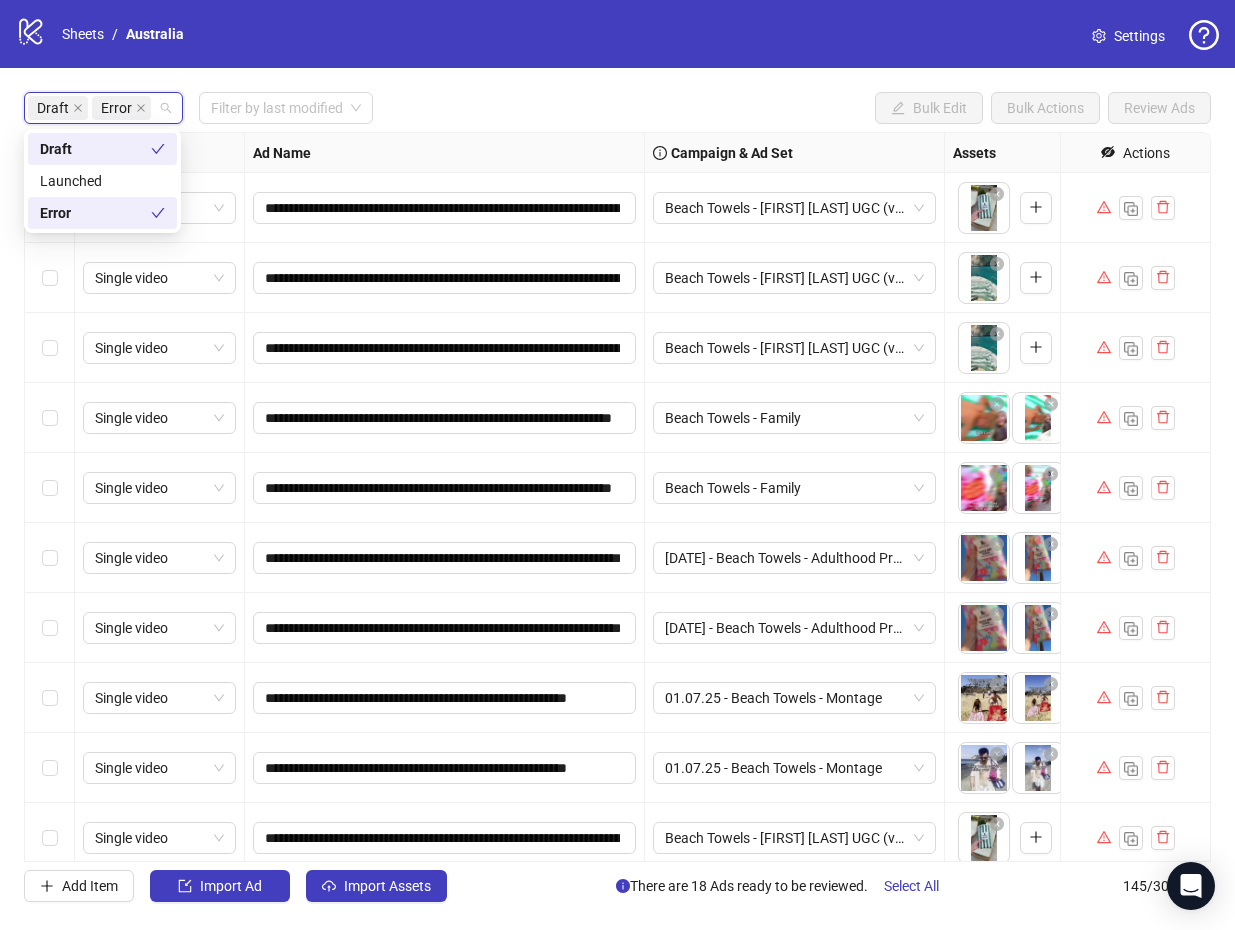 click on "Draft Error   Filter by last modified Bulk Edit Bulk Actions Review Ads" at bounding box center [617, 34] 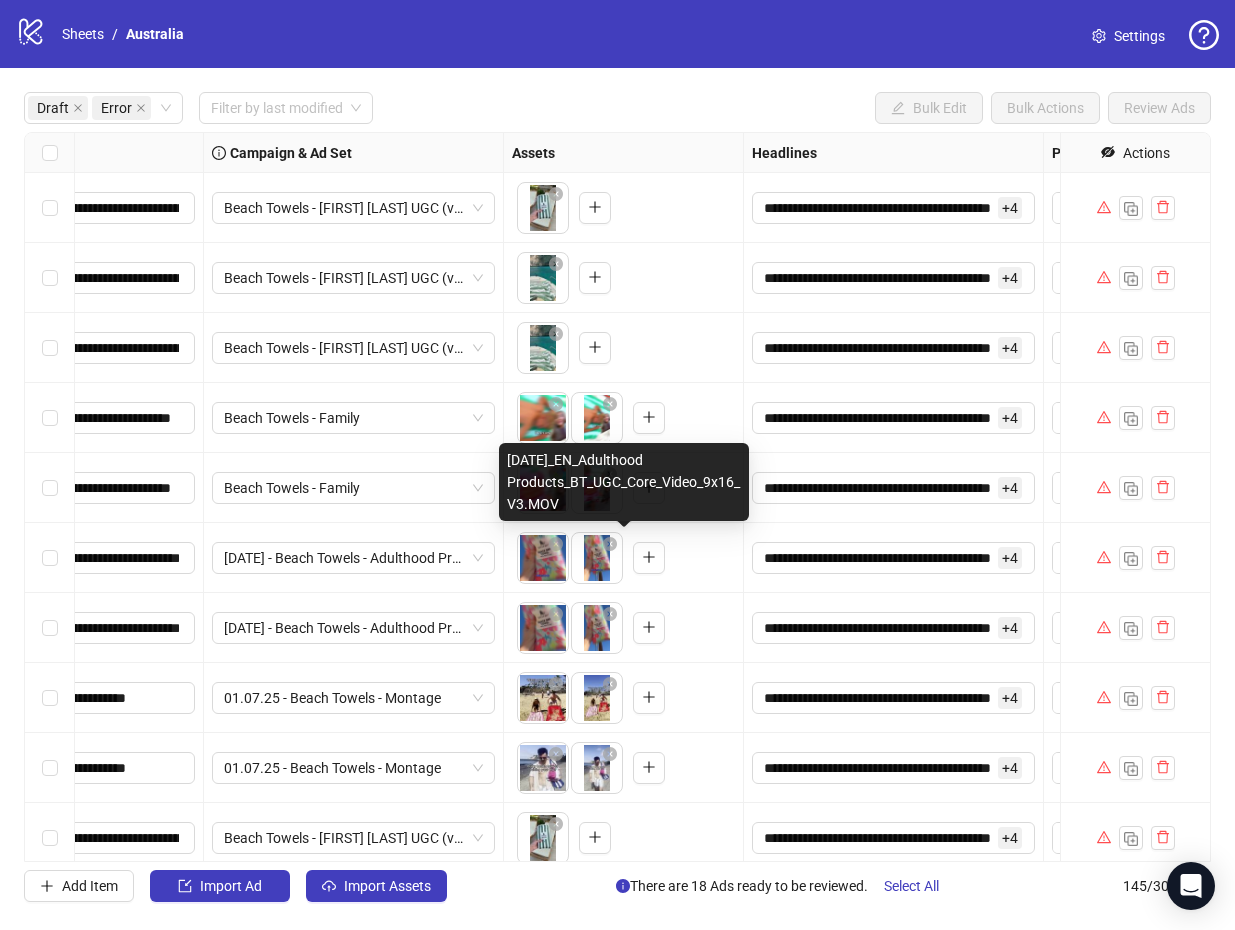 scroll, scrollTop: 0, scrollLeft: 292, axis: horizontal 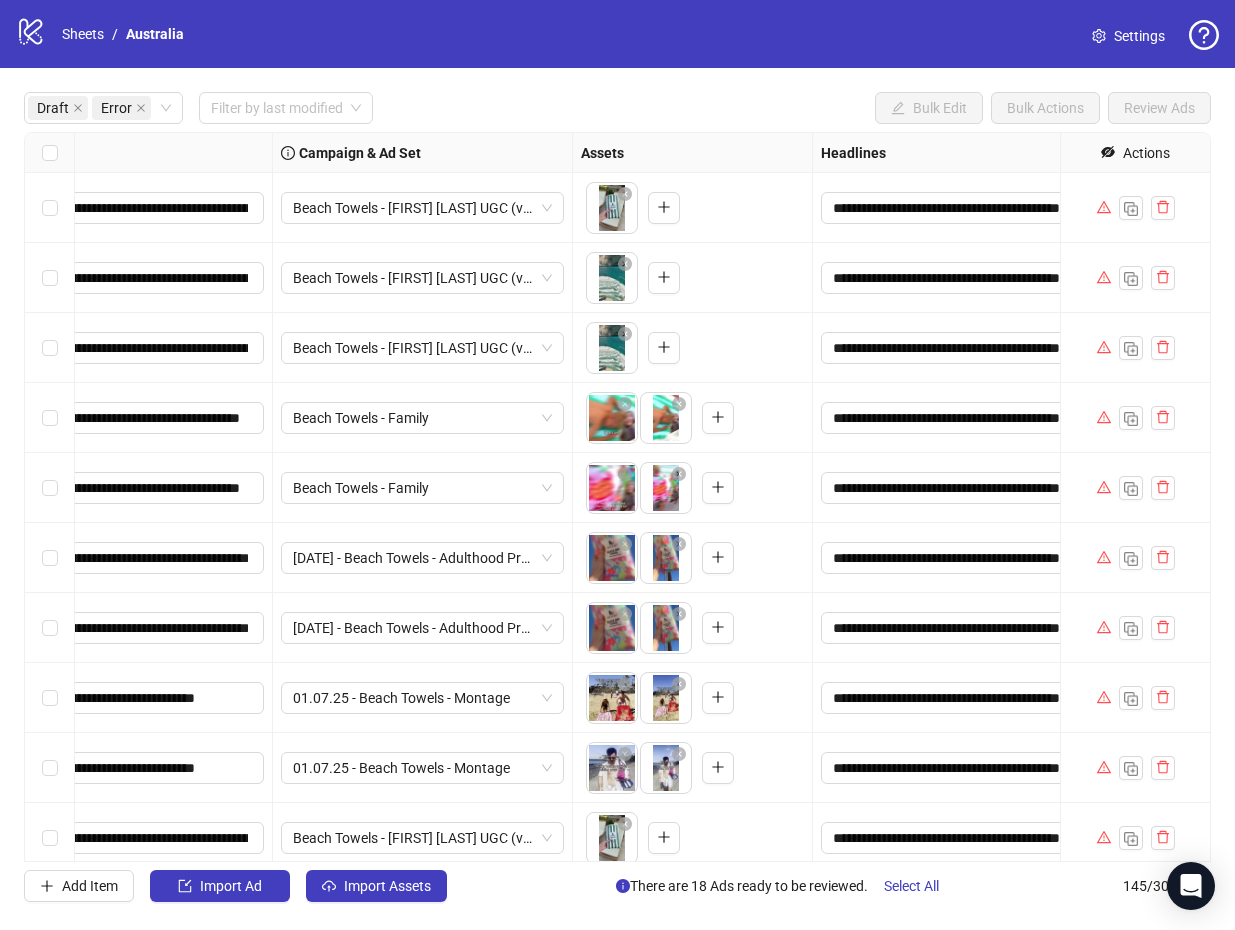 click on "**********" at bounding box center [617, 497] 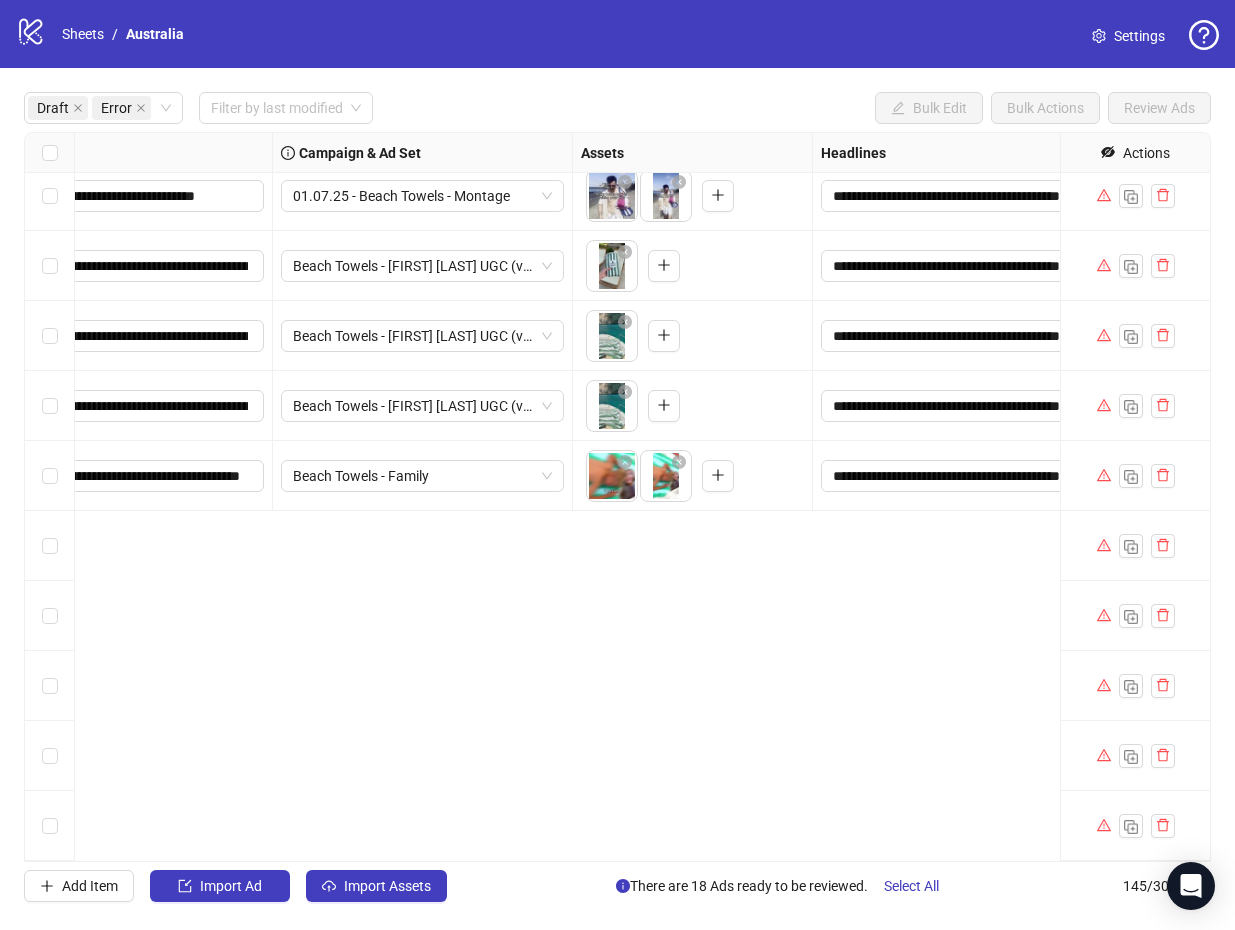 scroll, scrollTop: 0, scrollLeft: 372, axis: horizontal 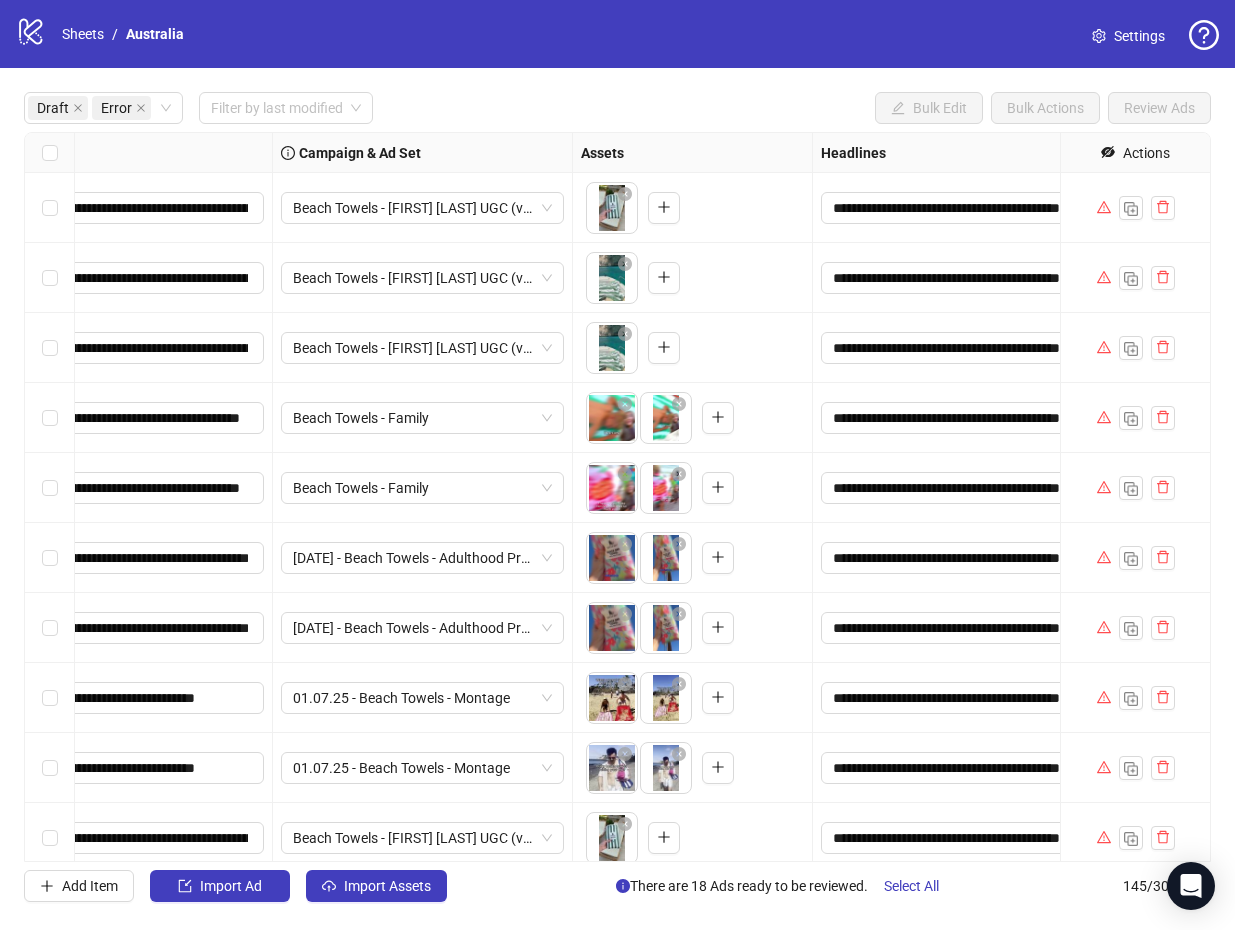 click on "Settings" at bounding box center [1139, 36] 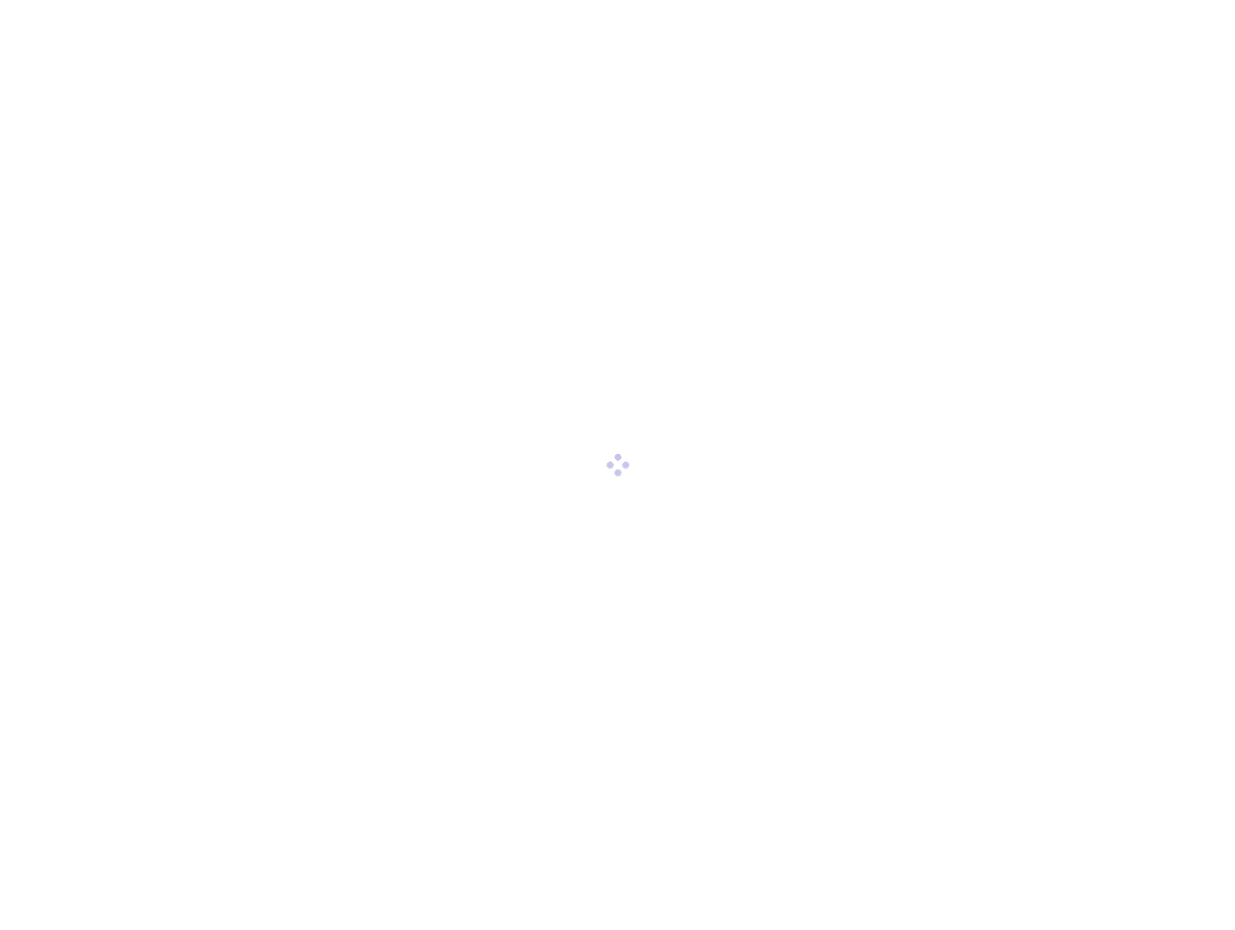 scroll, scrollTop: 0, scrollLeft: 0, axis: both 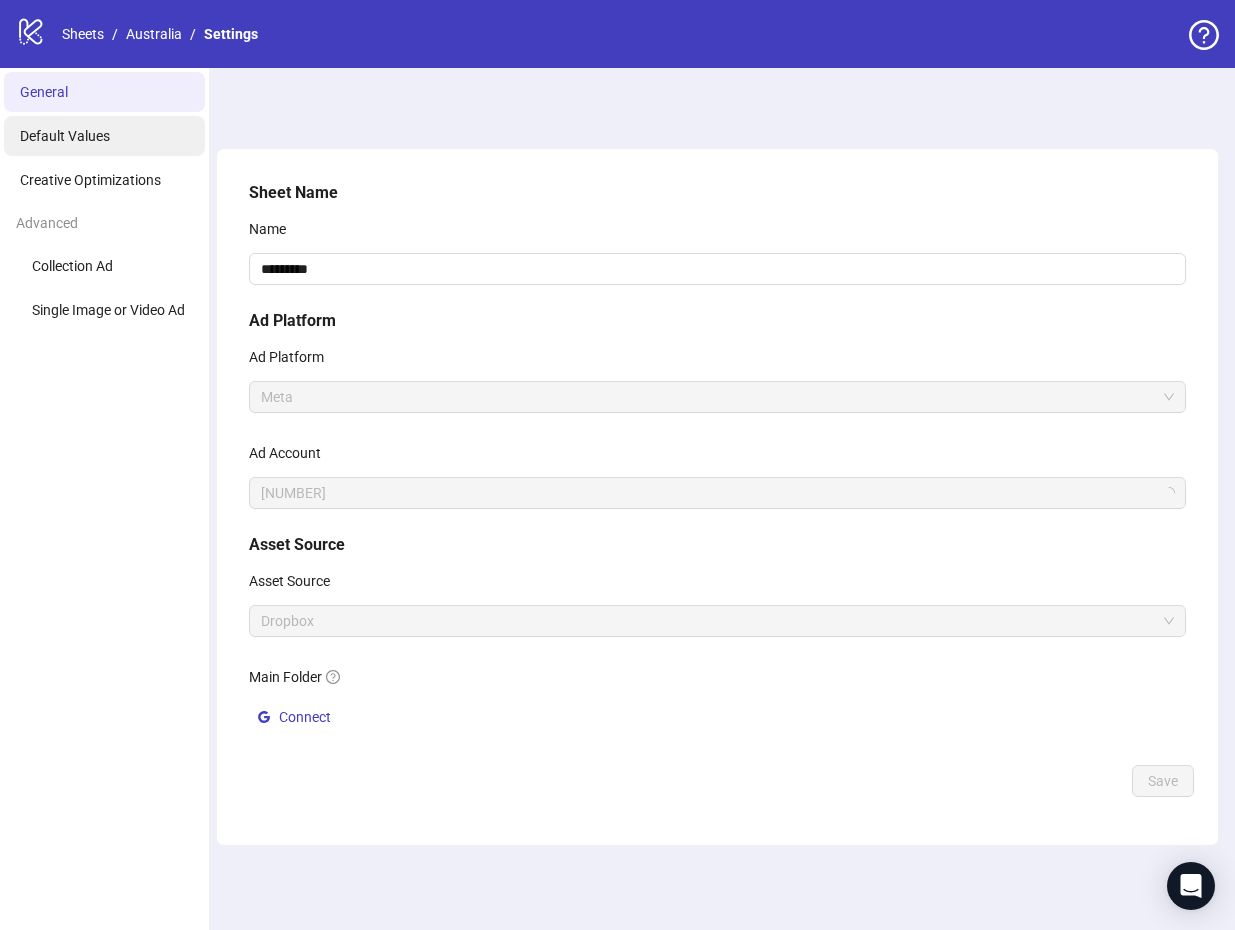 click on "Default Values" at bounding box center (104, 136) 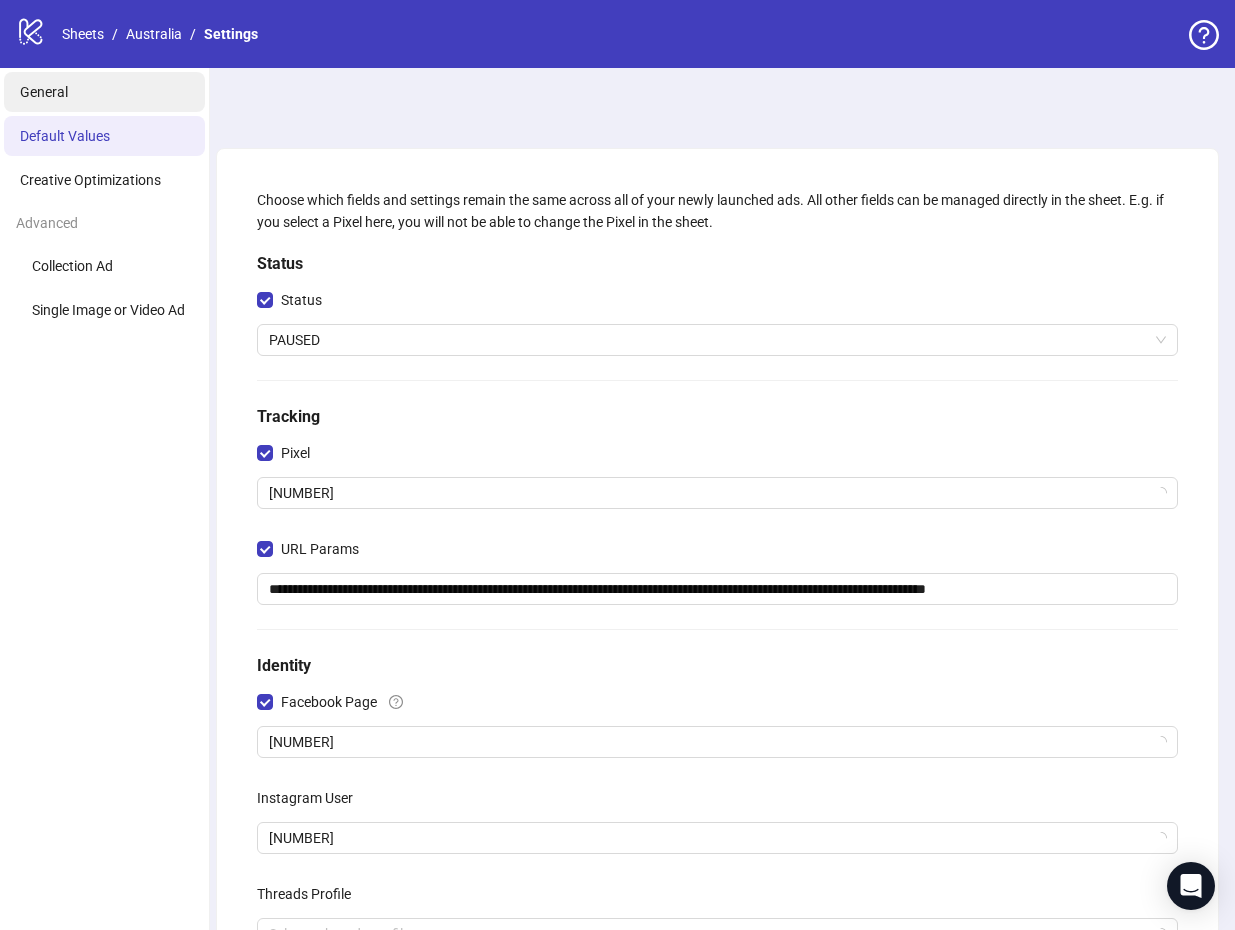 click on "General" at bounding box center [104, 92] 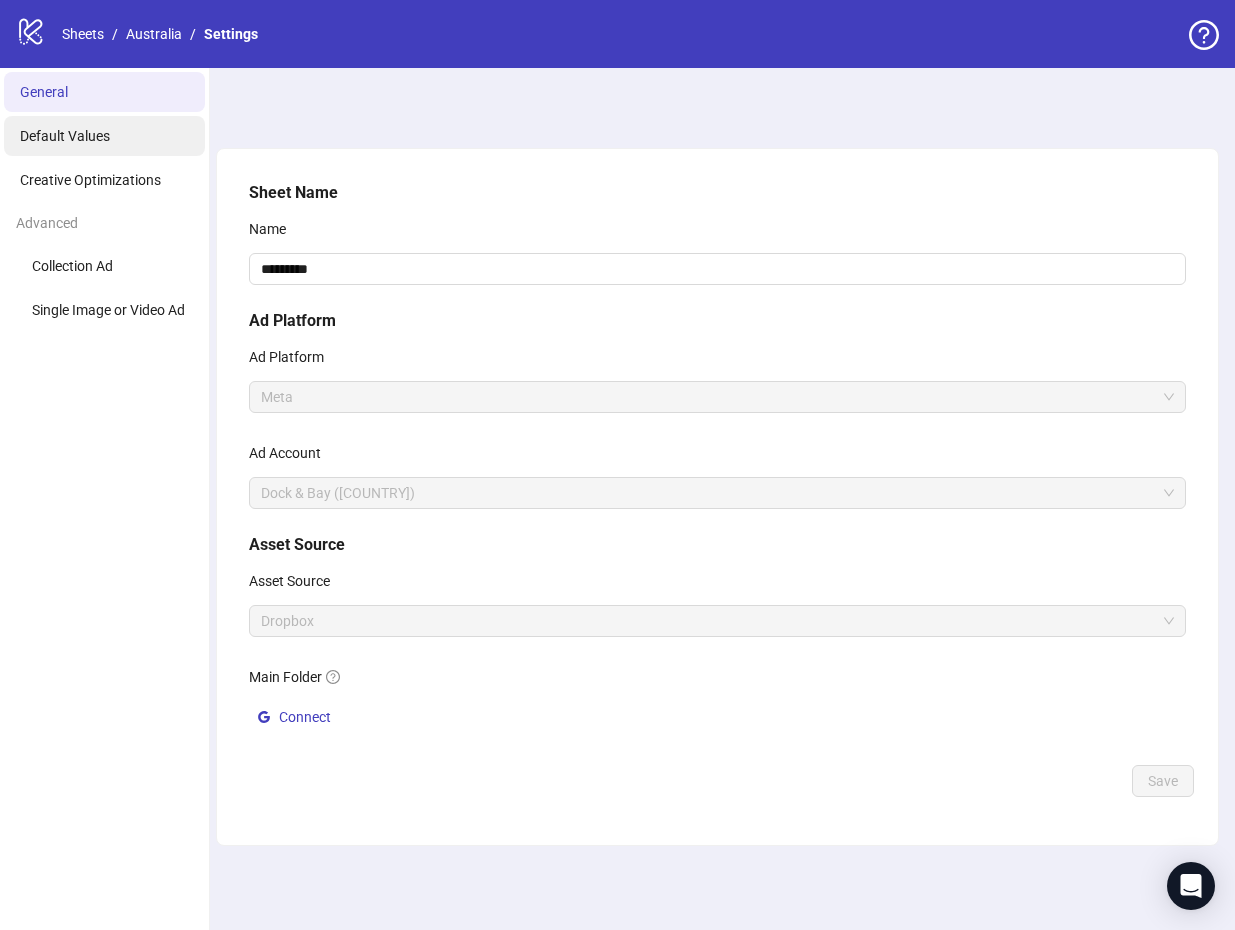 click on "Default Values" at bounding box center (65, 136) 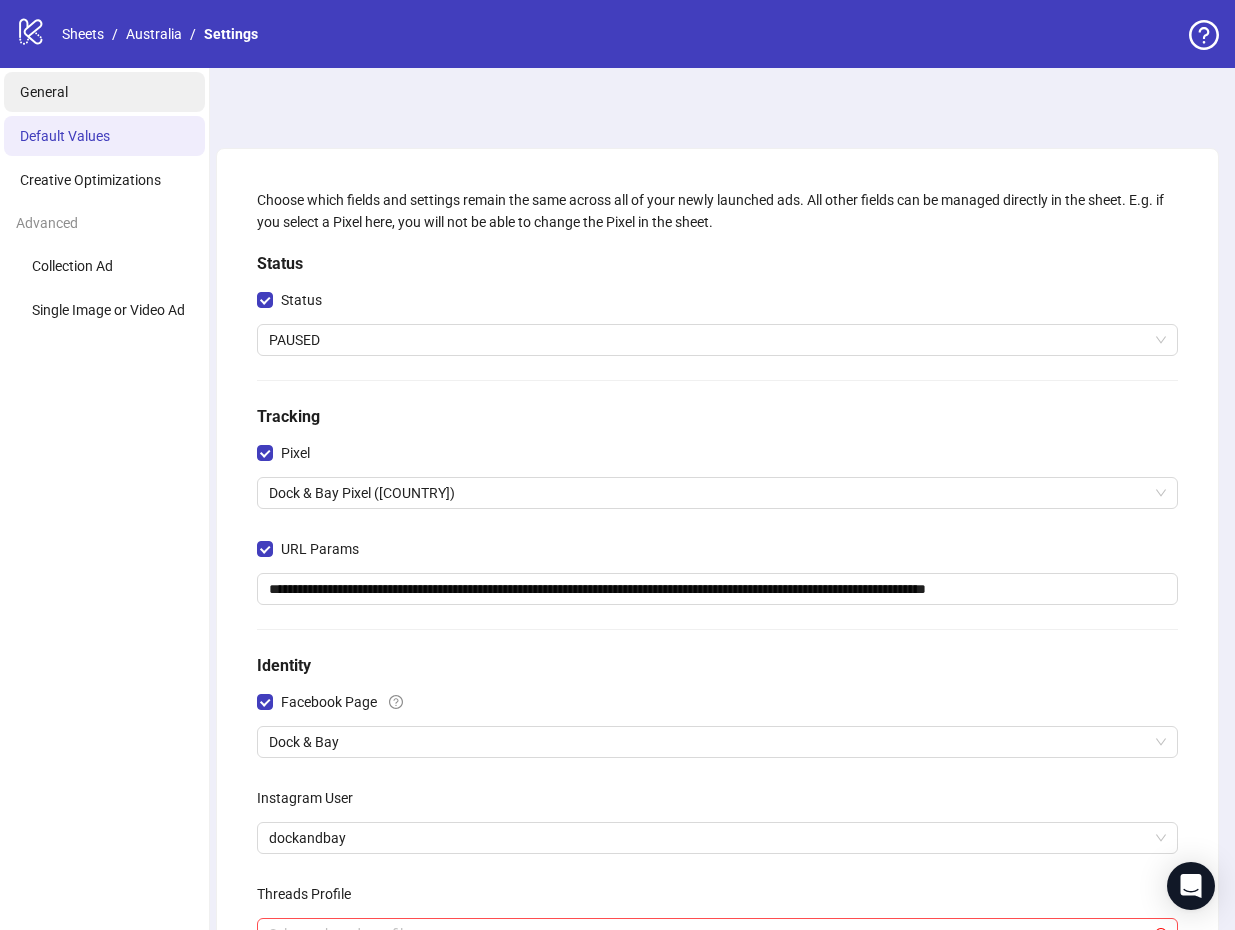 click on "General" at bounding box center [104, 92] 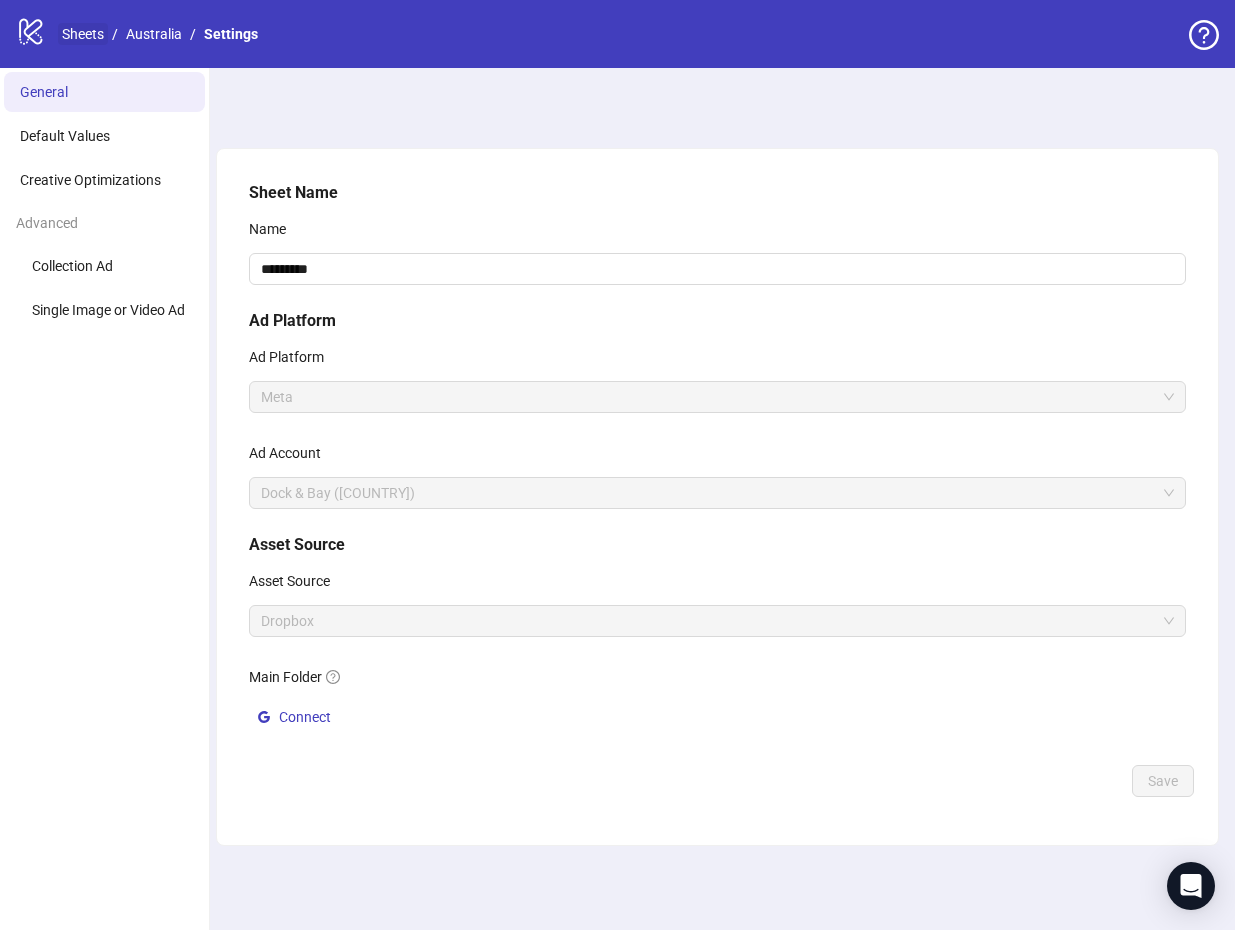 click on "Sheets" at bounding box center (83, 34) 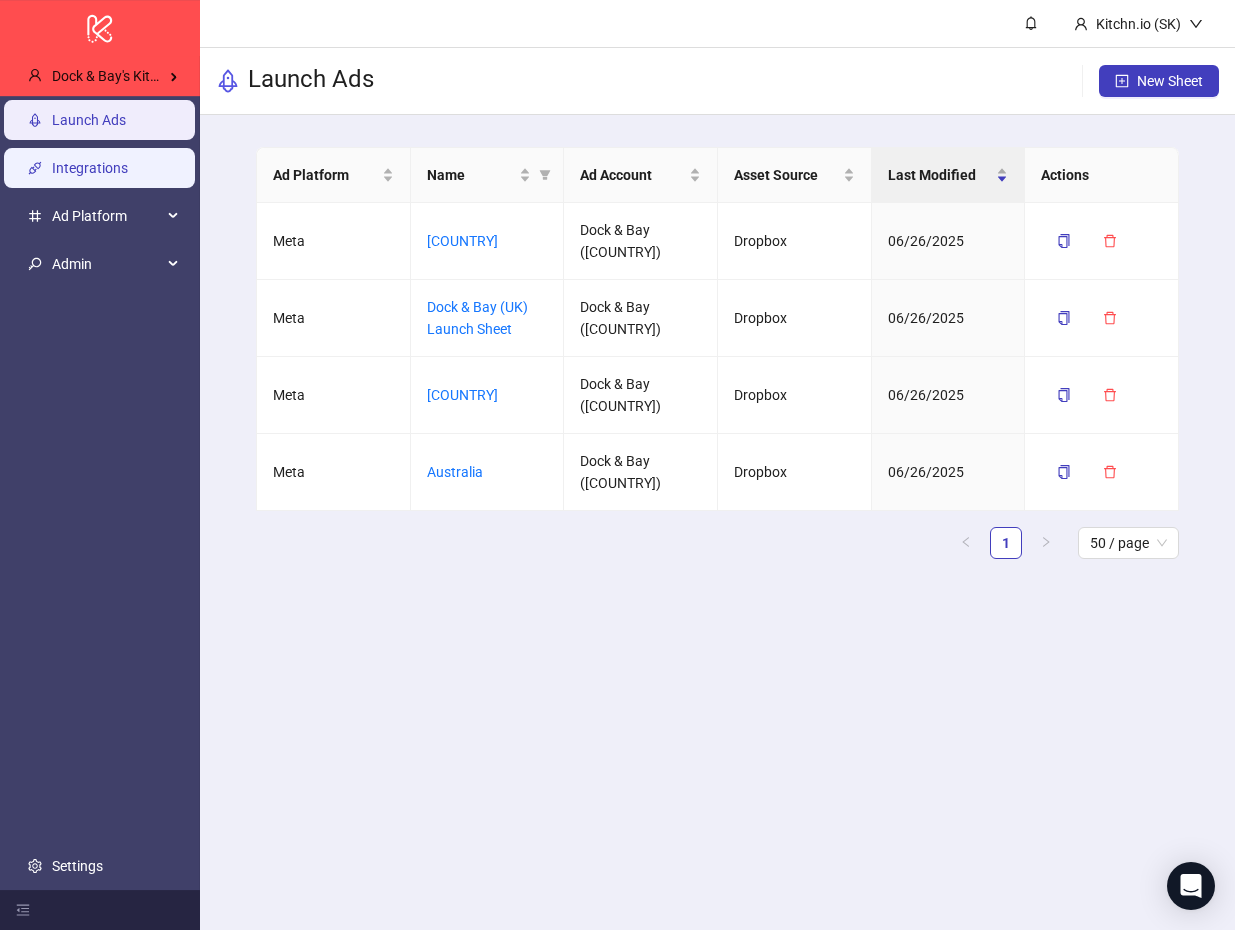click on "Integrations" at bounding box center [90, 168] 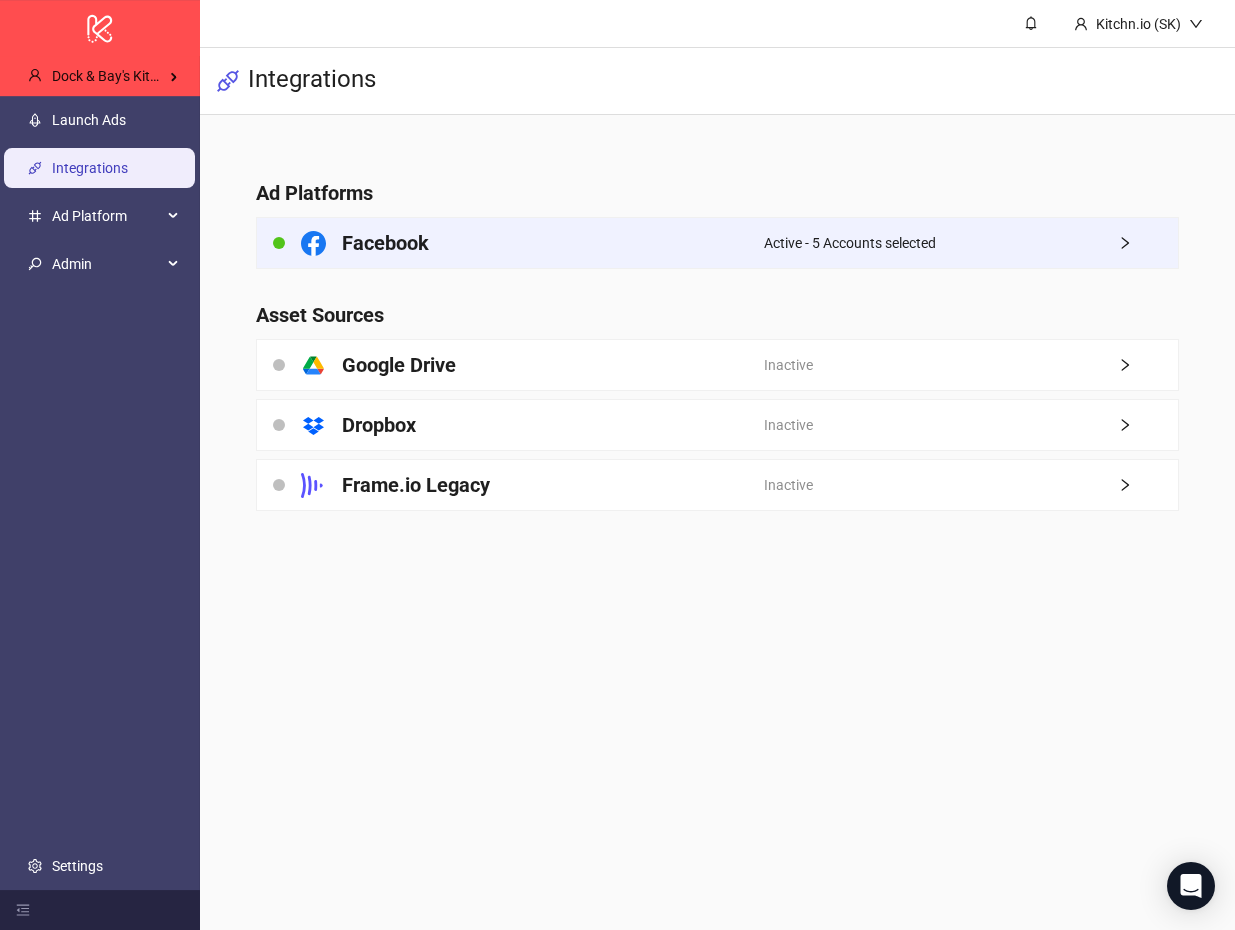 click on "Facebook" at bounding box center (510, 243) 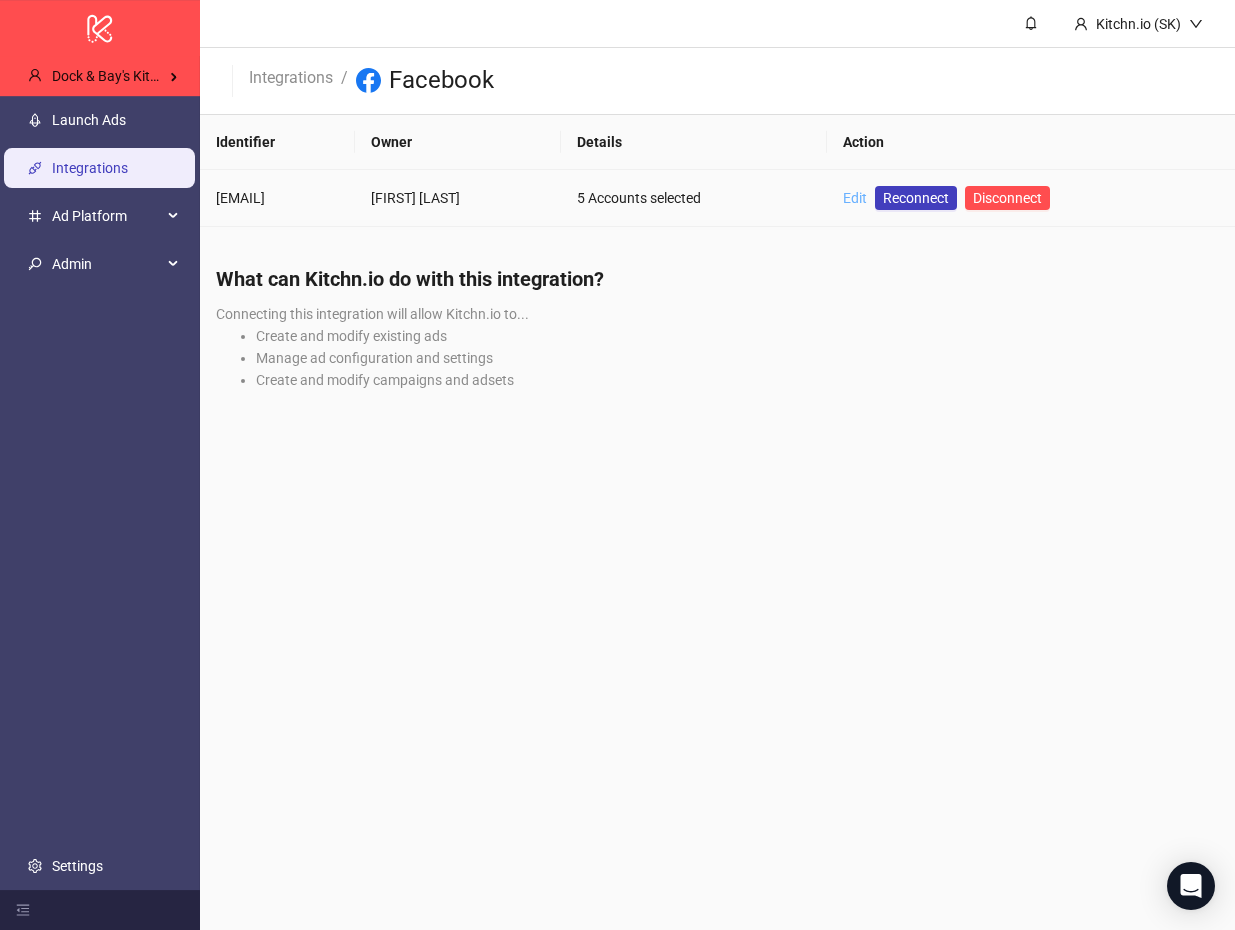 click on "Edit" at bounding box center [855, 198] 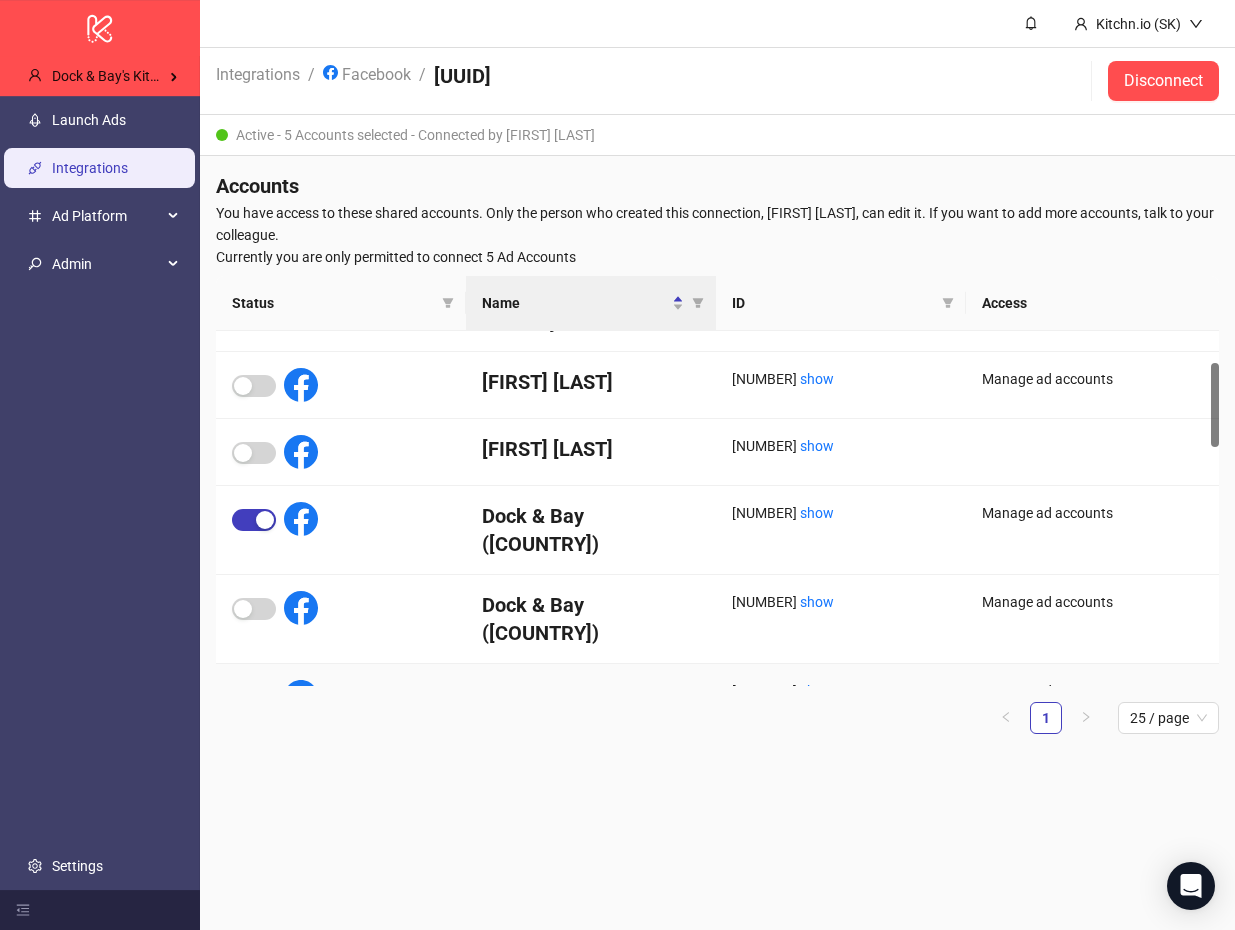 scroll, scrollTop: 0, scrollLeft: 0, axis: both 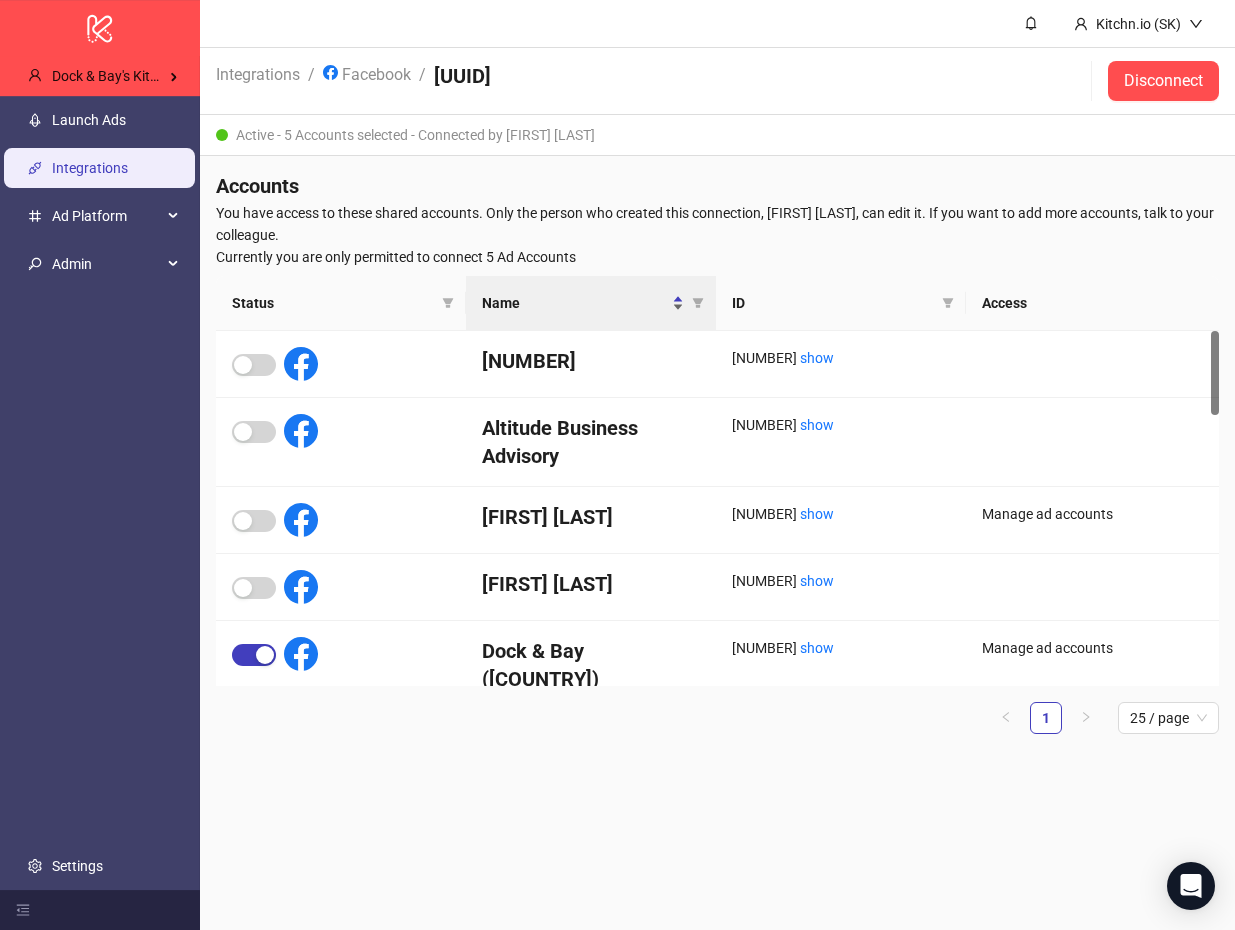 click on "Name" at bounding box center [575, 303] 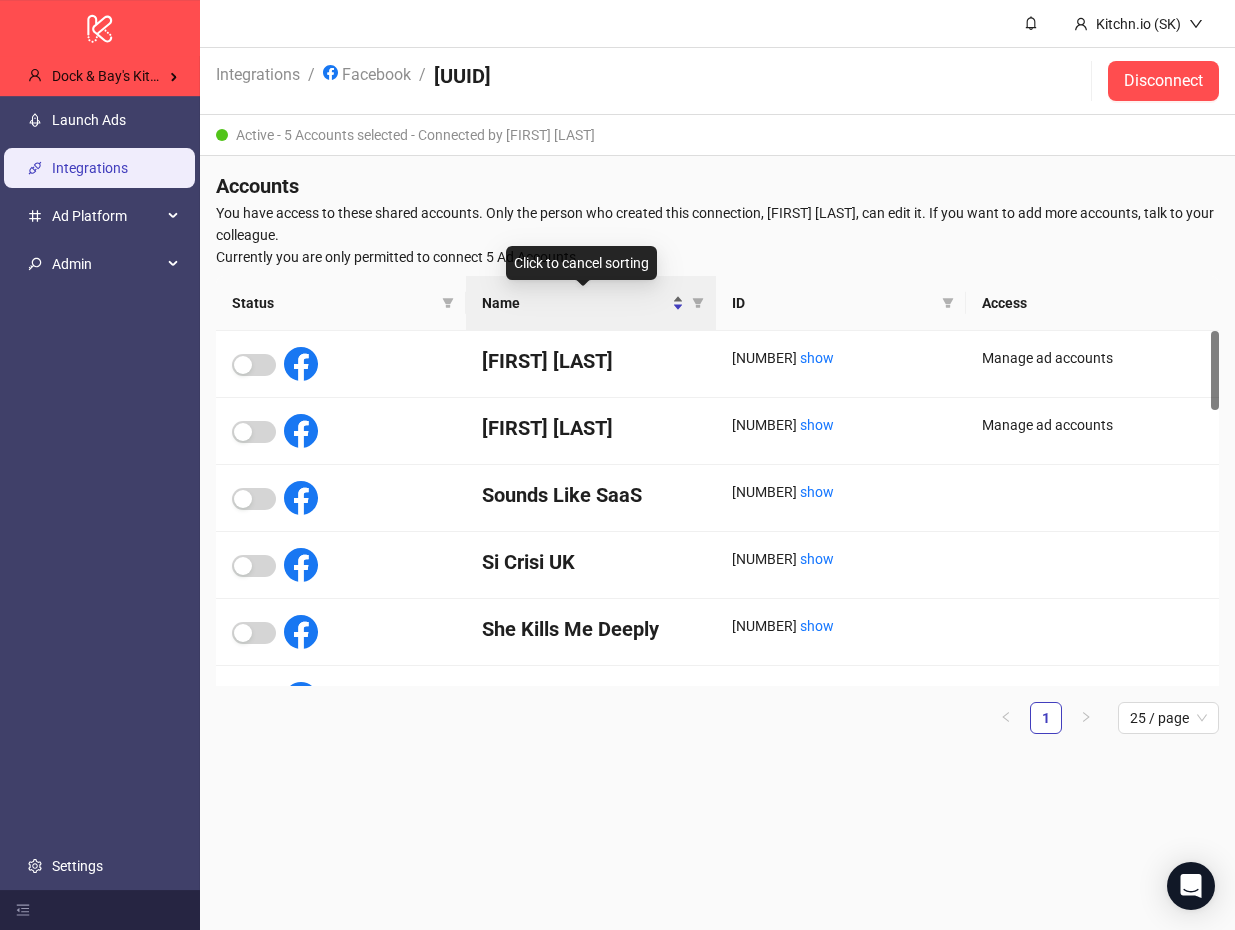 click on "Name" at bounding box center [575, 303] 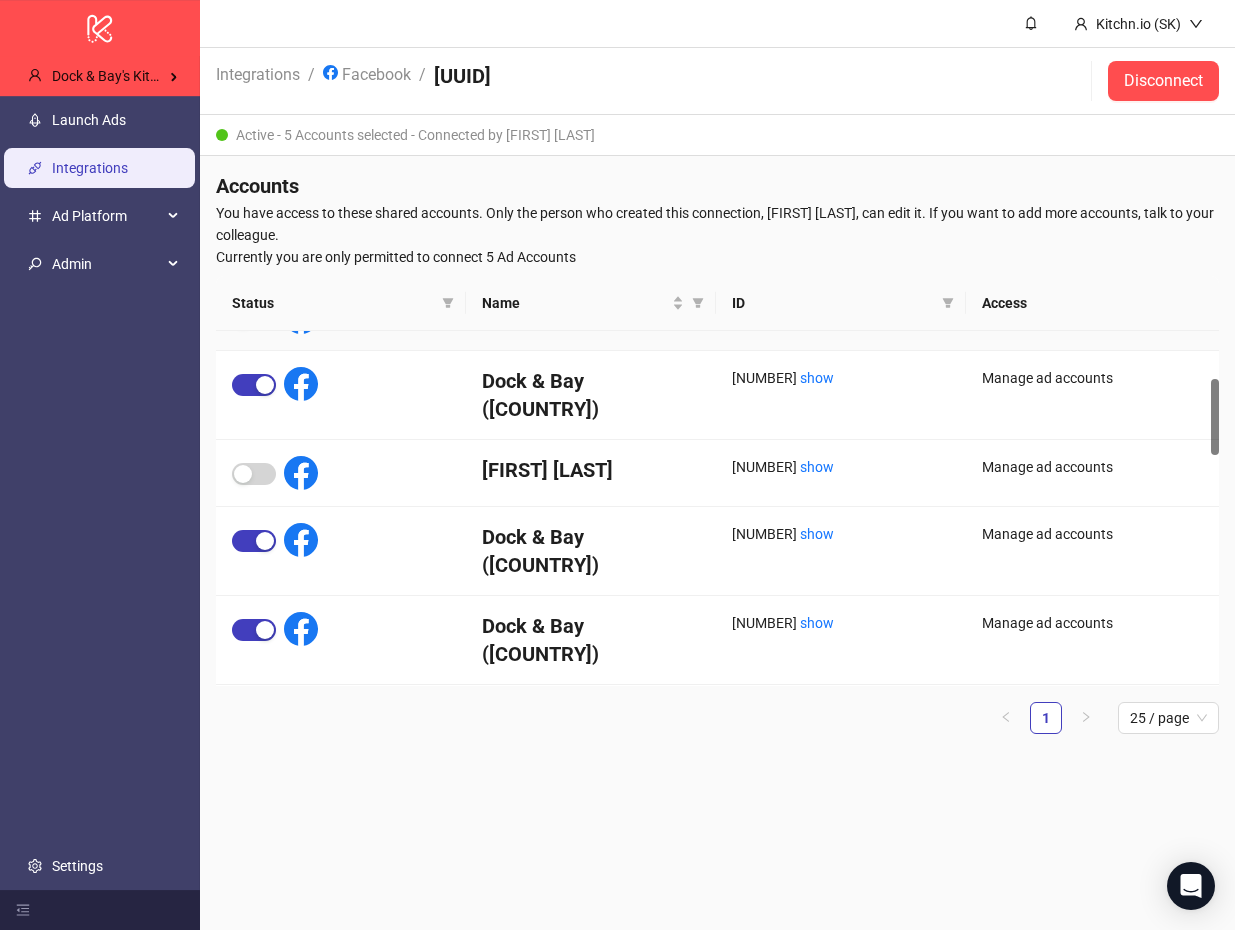 scroll, scrollTop: 249, scrollLeft: 0, axis: vertical 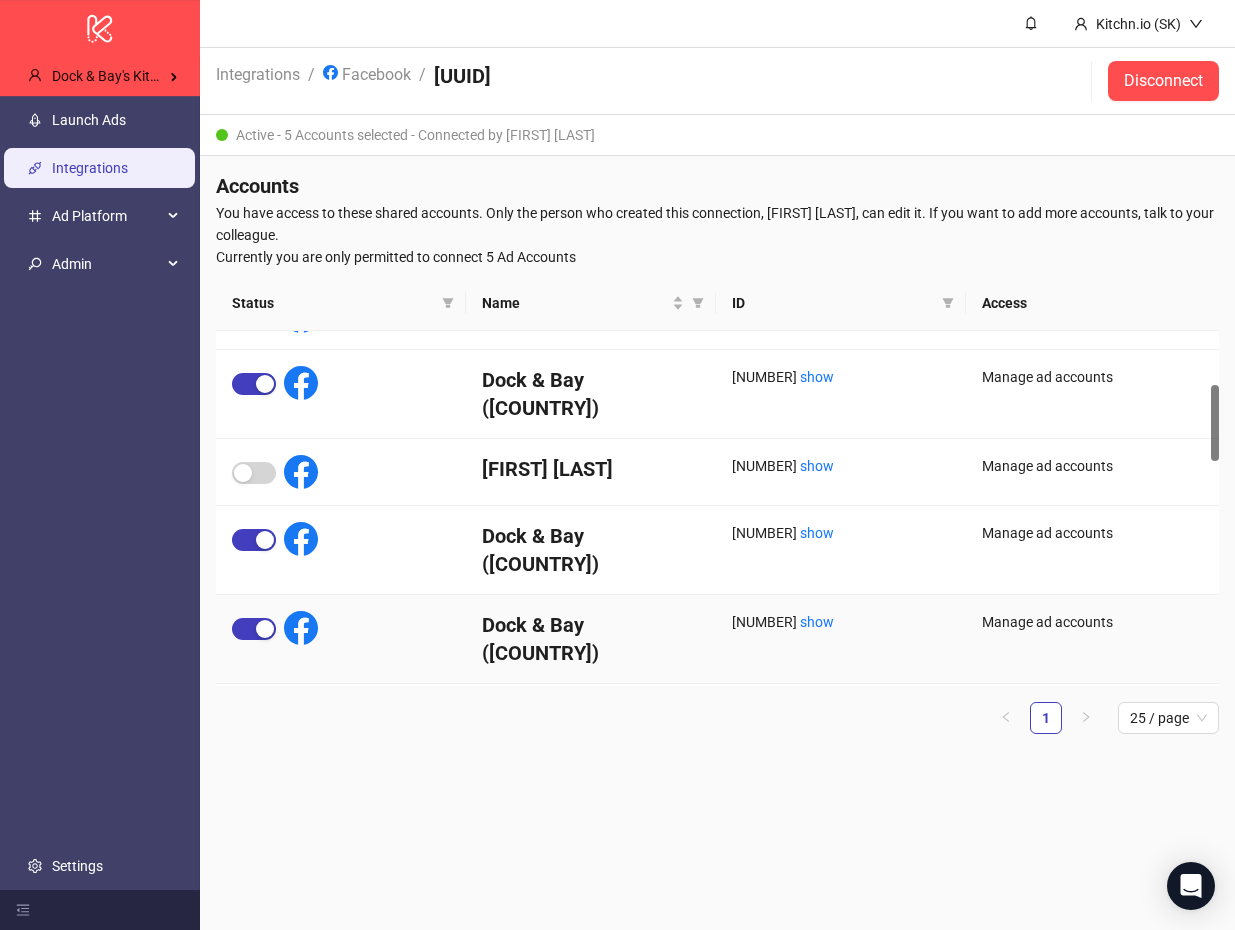 click on "[NUMBER] show" at bounding box center [275, 628] 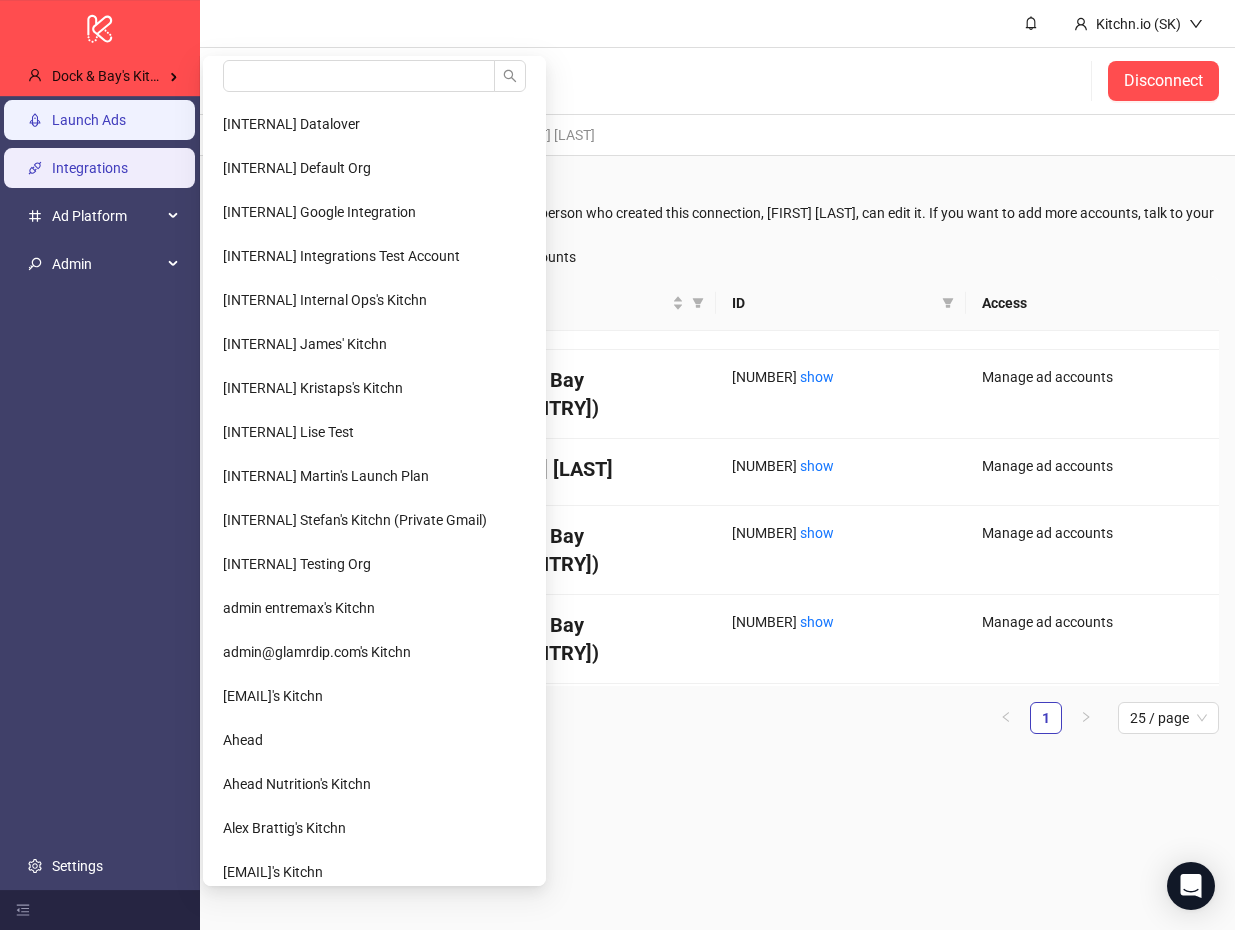 click on "Launch Ads" at bounding box center (89, 120) 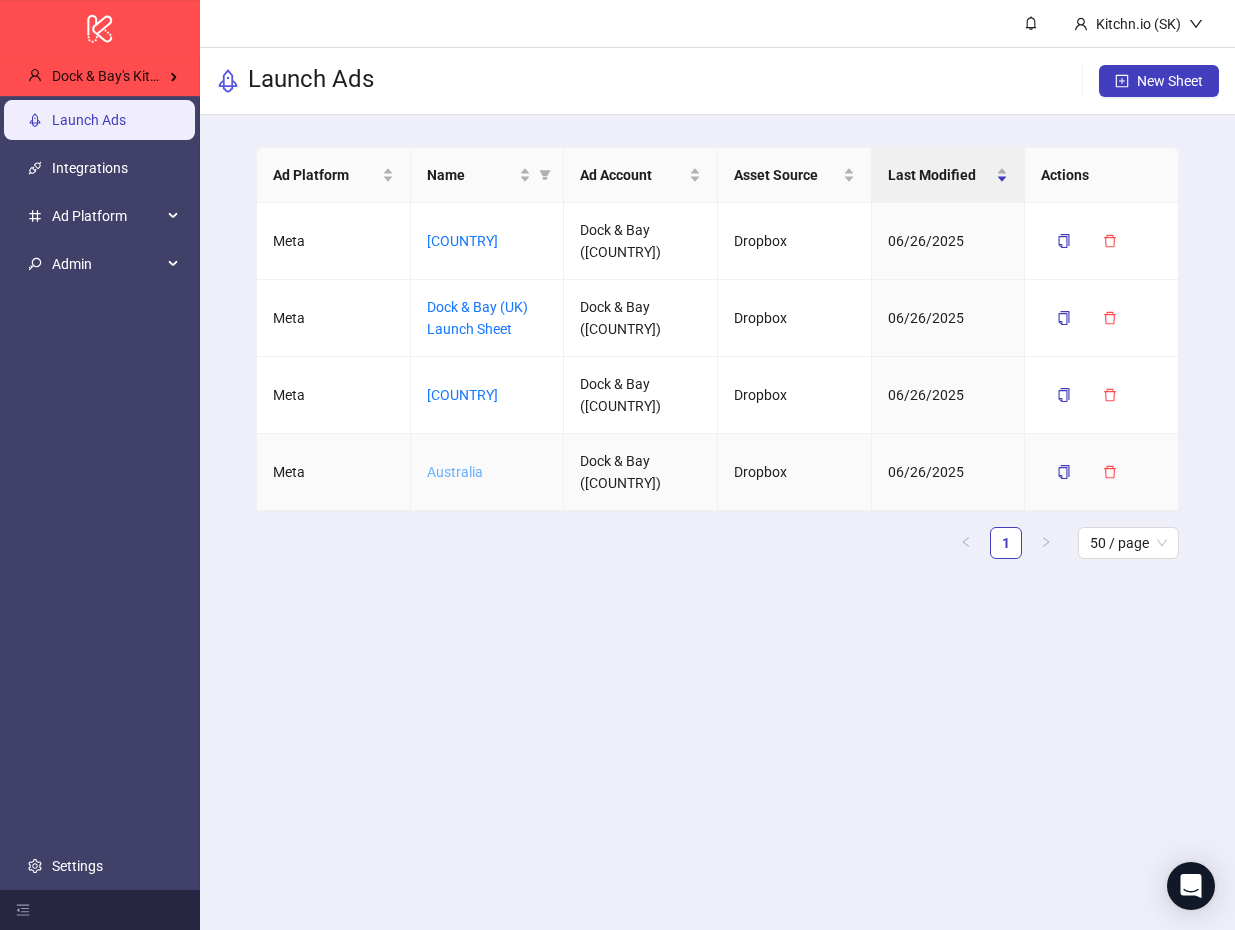 click on "Australia" at bounding box center (455, 472) 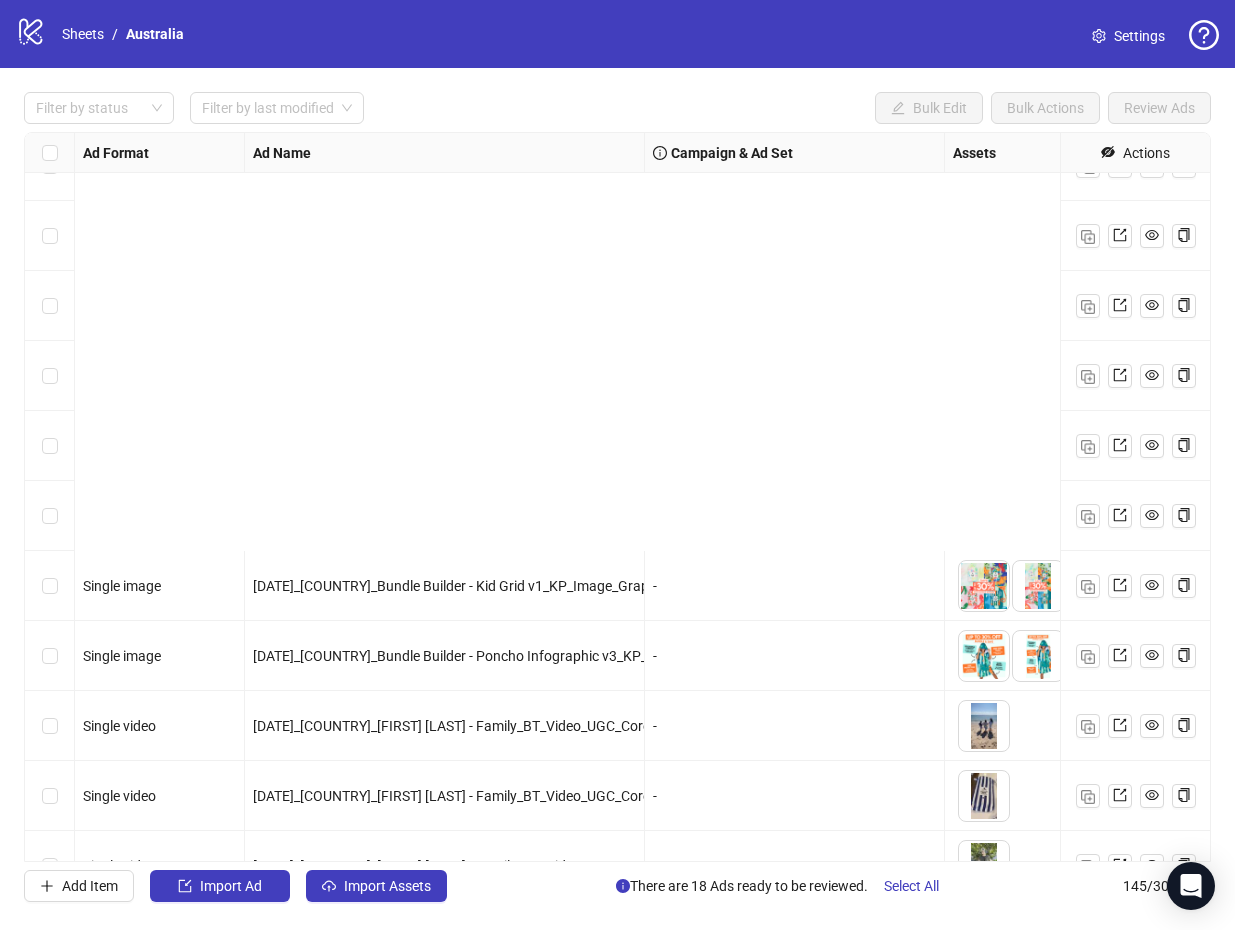 scroll, scrollTop: 7259, scrollLeft: 0, axis: vertical 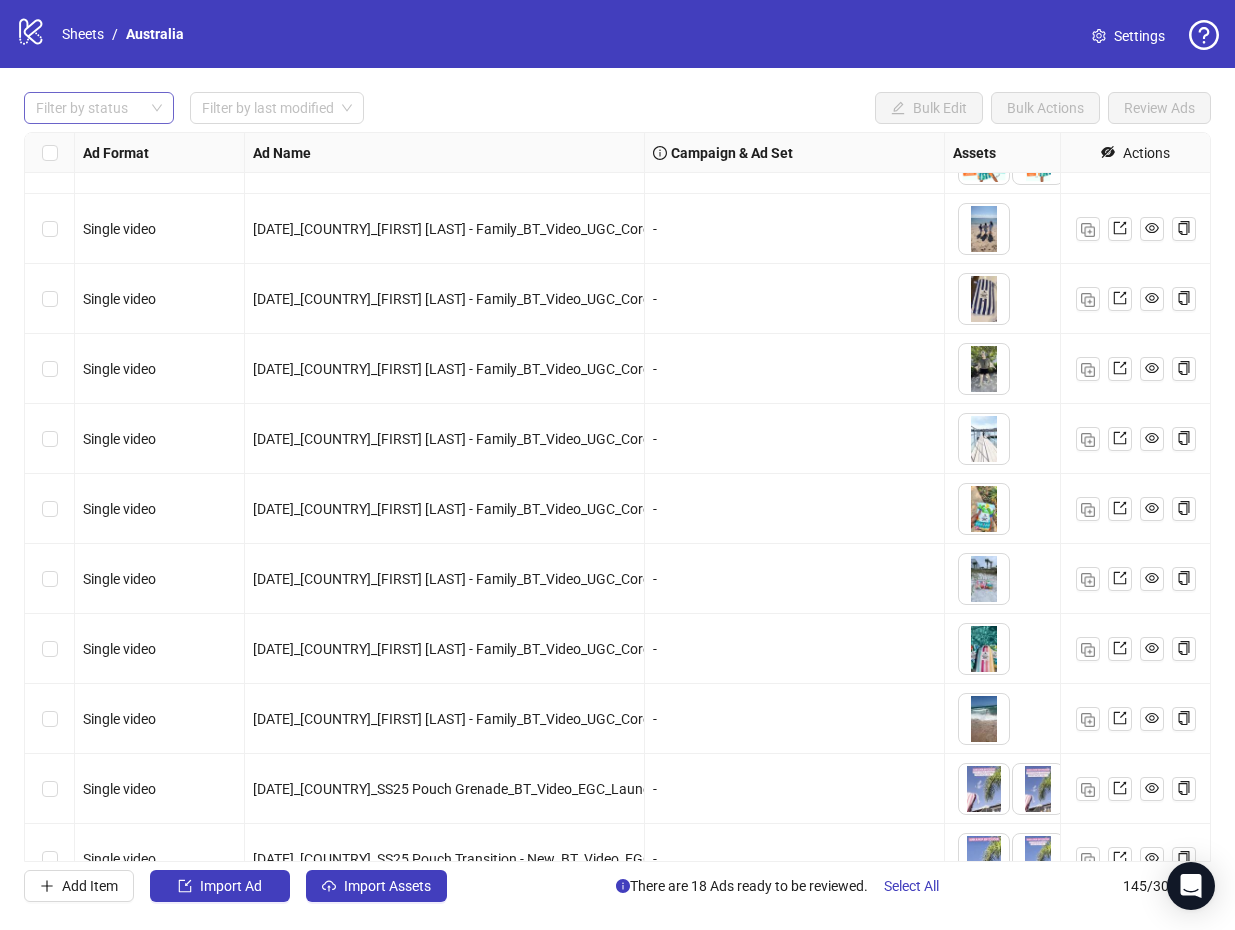 click at bounding box center [88, 108] 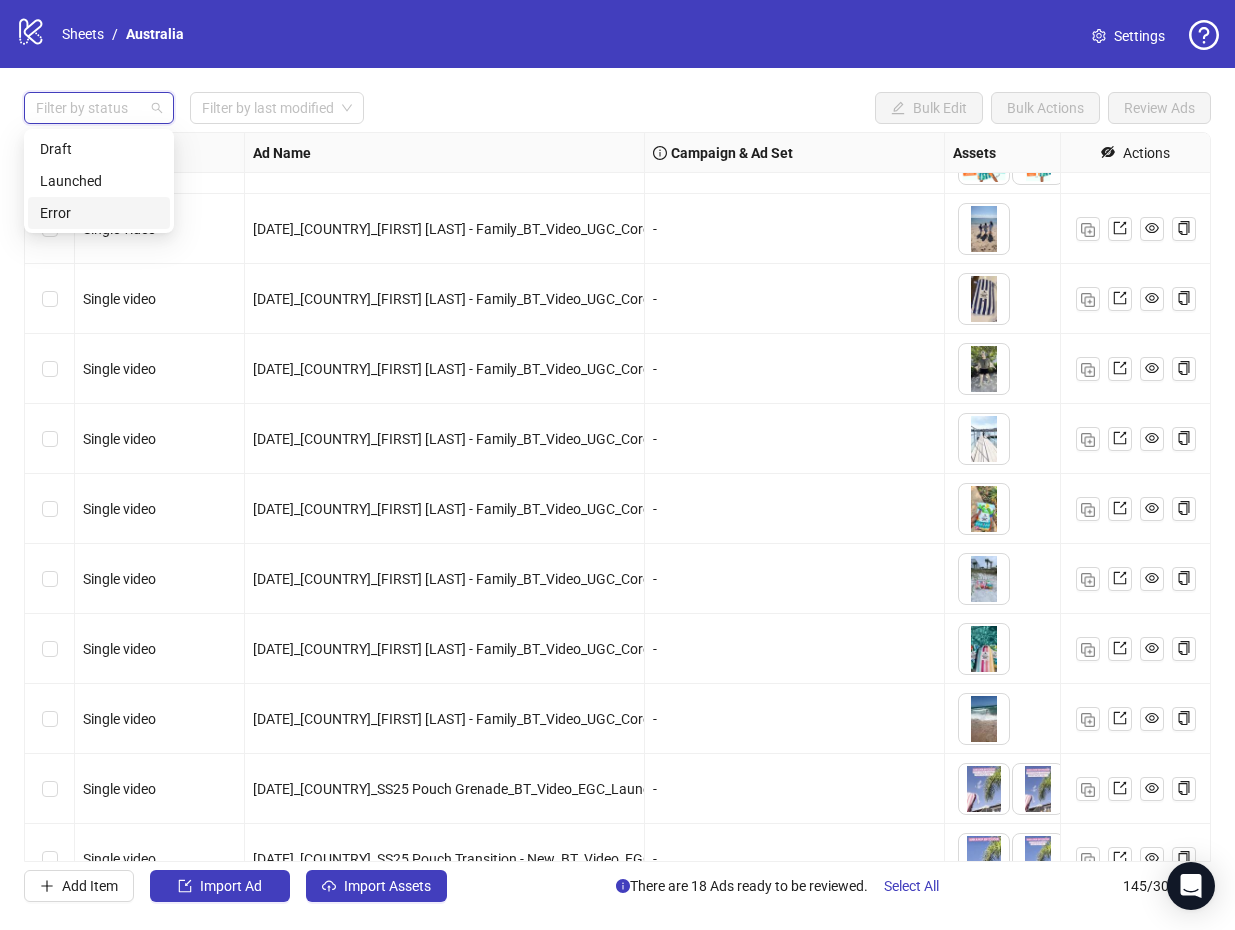 click on "Error" at bounding box center [99, 213] 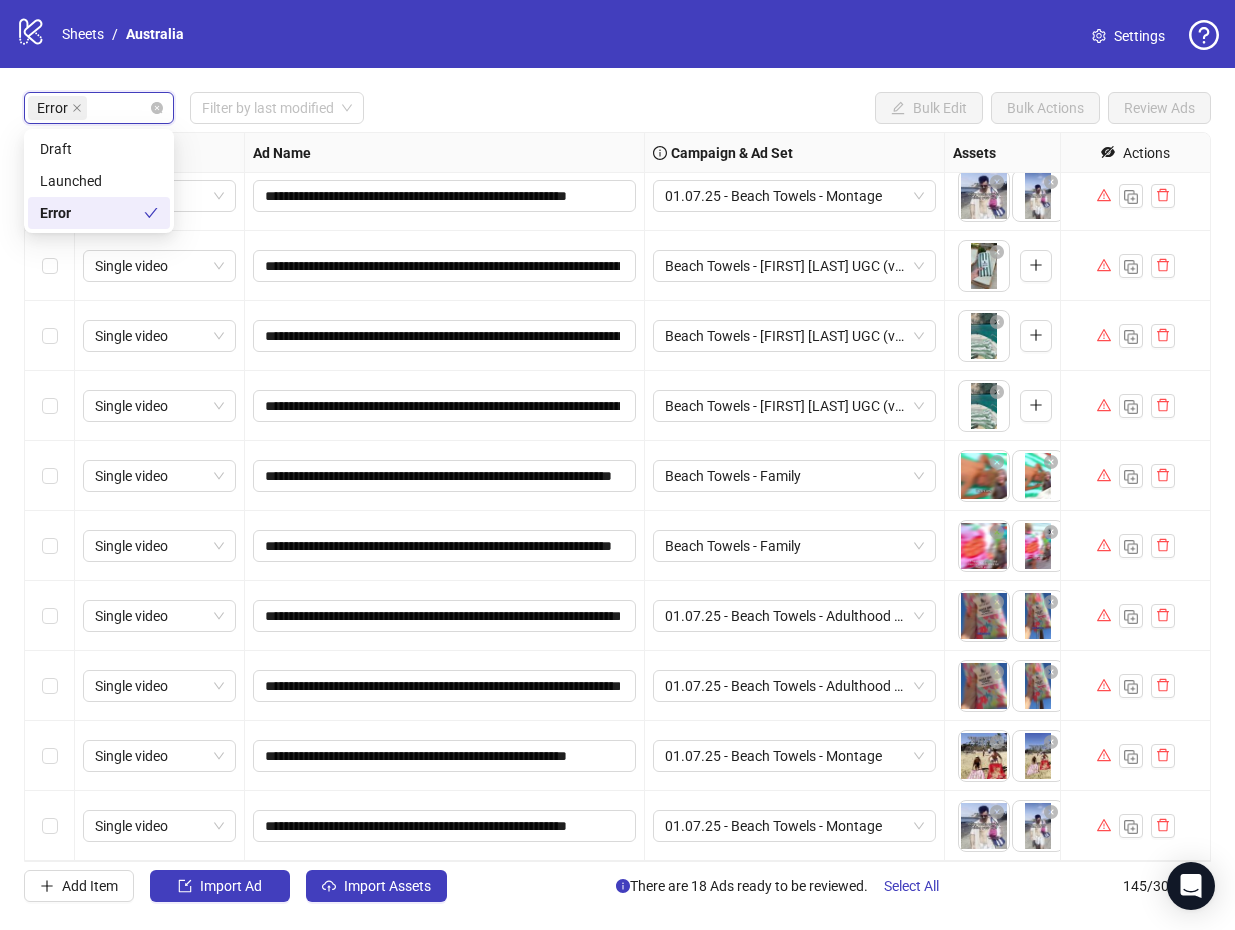 scroll, scrollTop: 572, scrollLeft: 0, axis: vertical 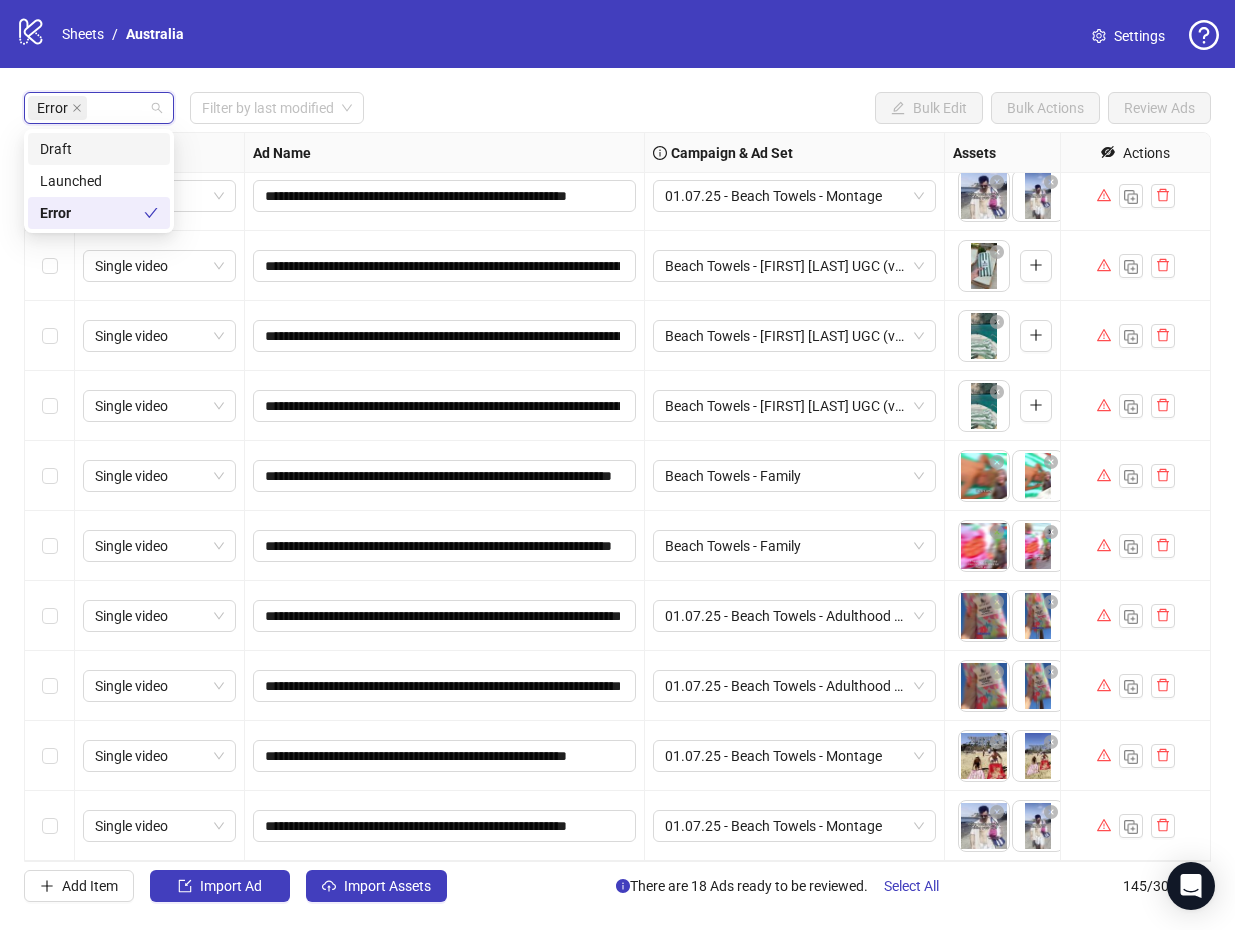 click on "Draft" at bounding box center (99, 149) 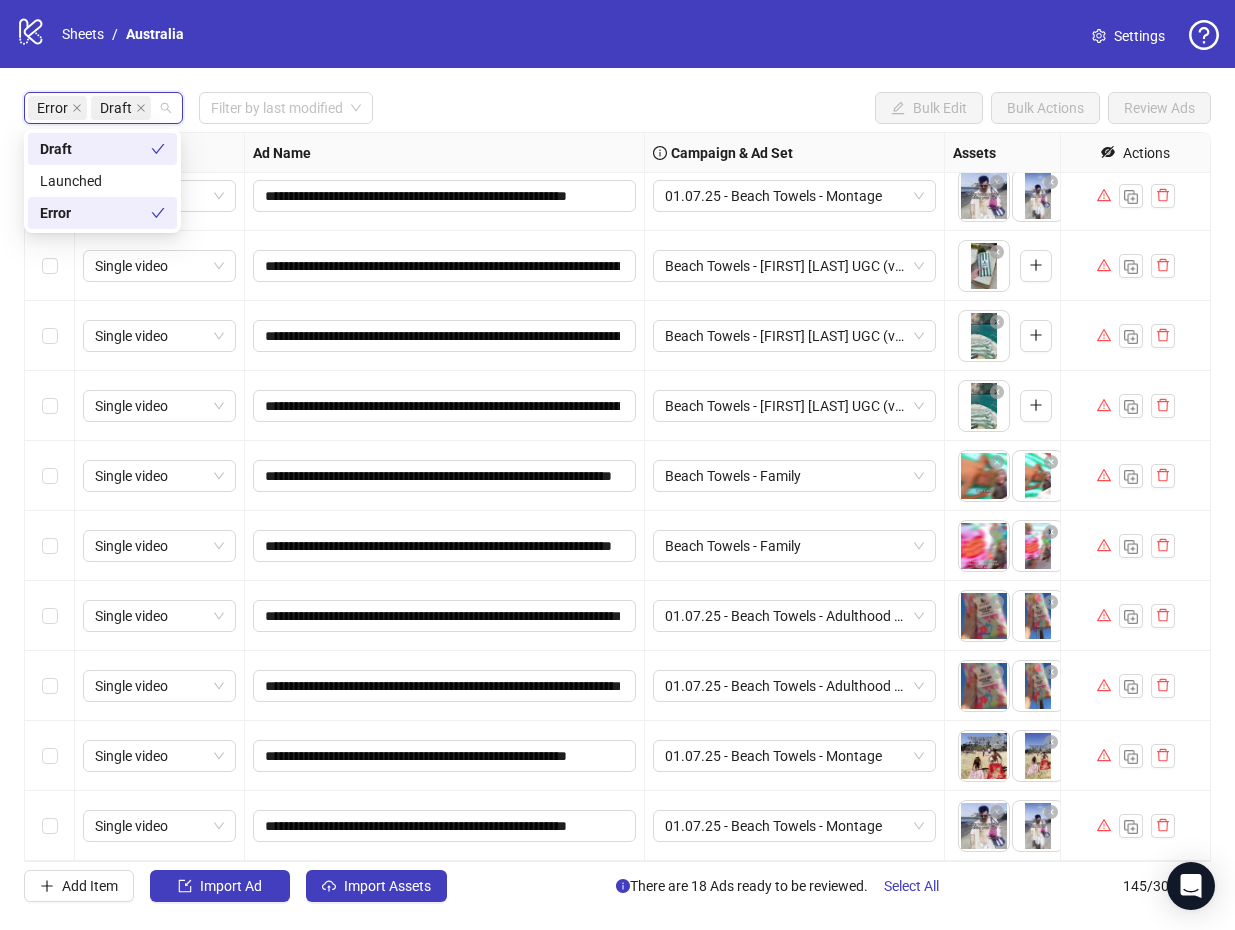 click on "Error Draft   Filter by last modified Bulk Edit Bulk Actions Review Ads" at bounding box center (617, 34) 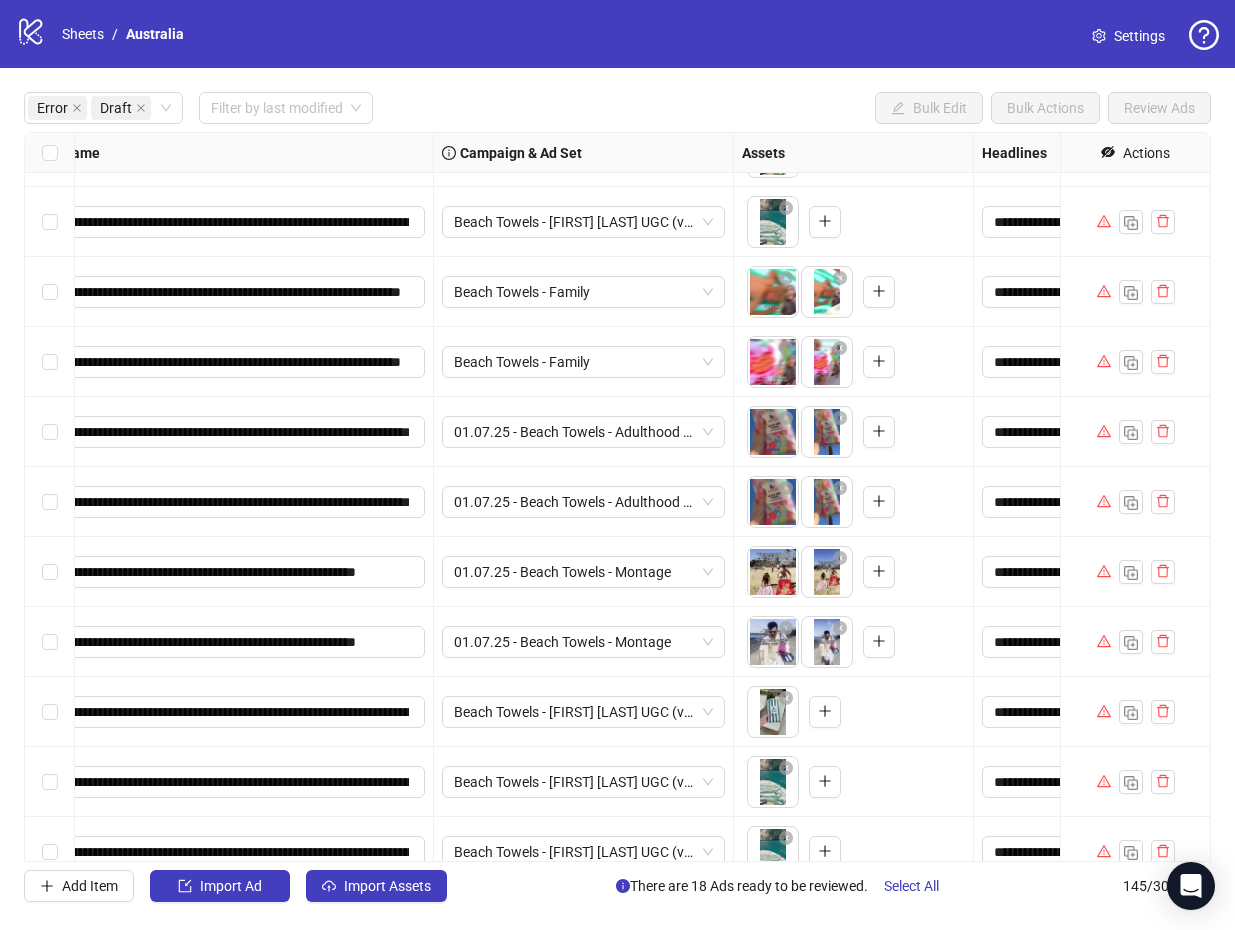 scroll, scrollTop: 155, scrollLeft: 211, axis: both 